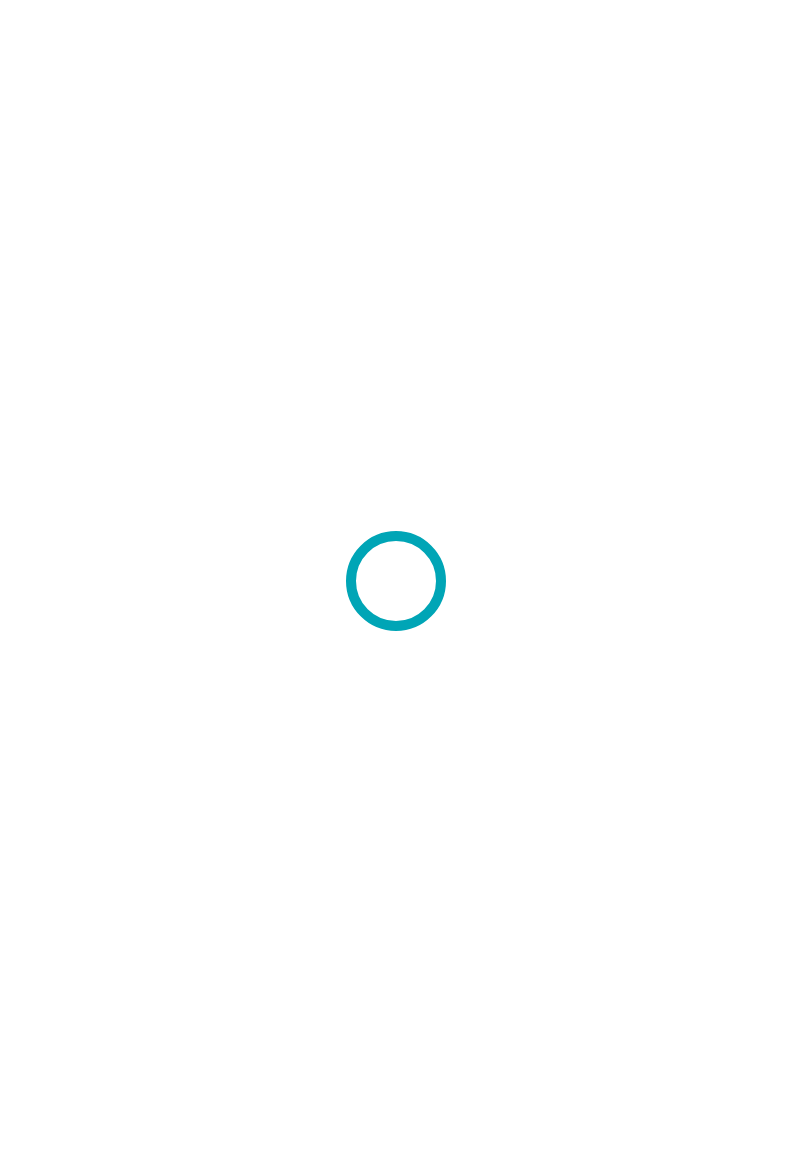 scroll, scrollTop: 0, scrollLeft: 0, axis: both 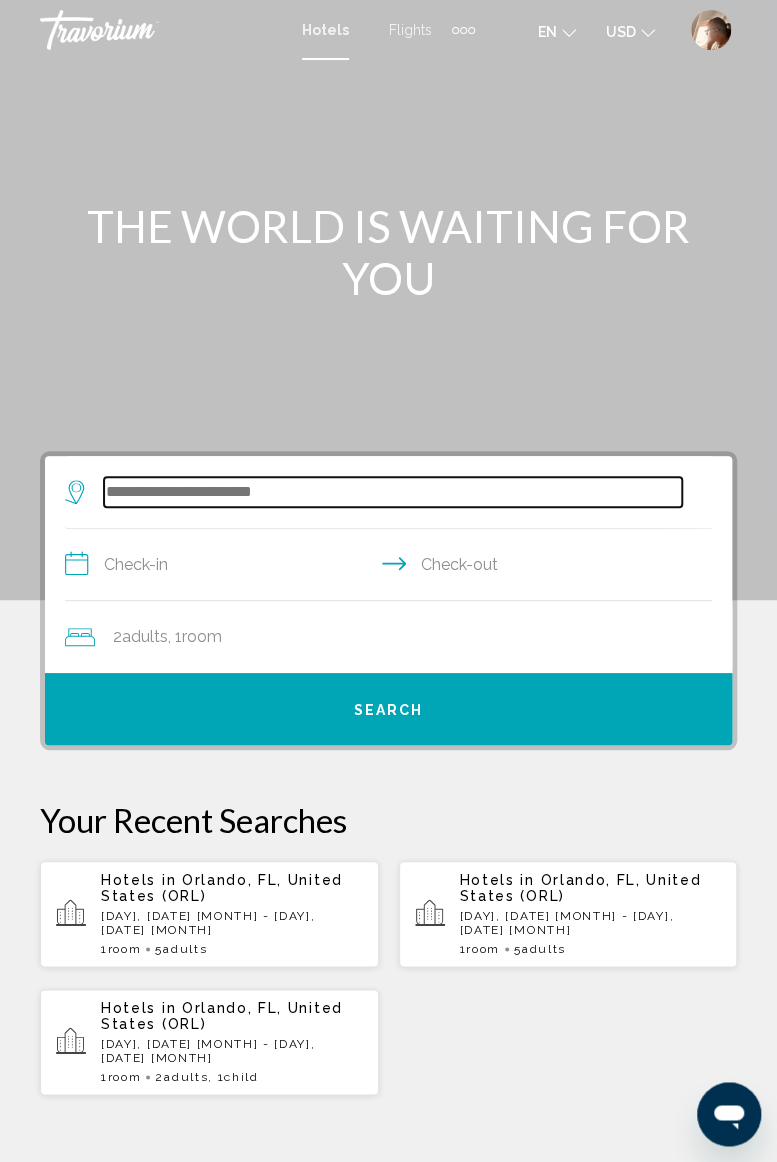 click at bounding box center (393, 492) 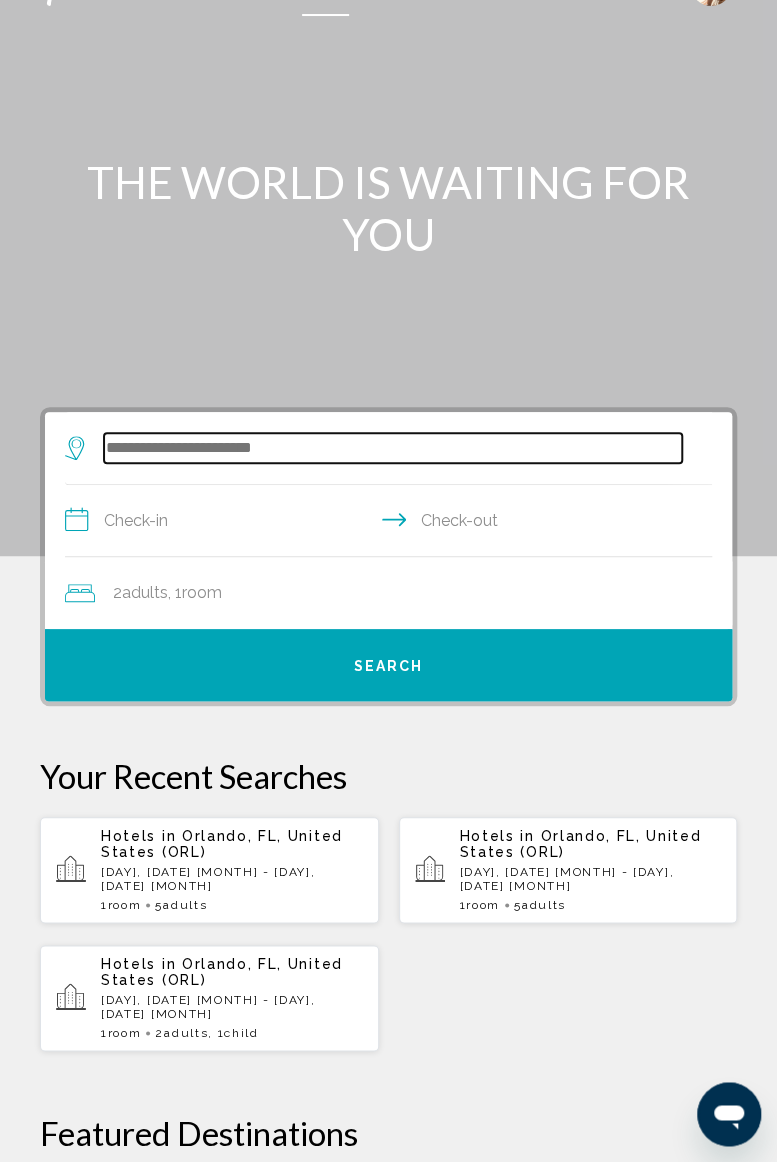 scroll, scrollTop: 0, scrollLeft: 0, axis: both 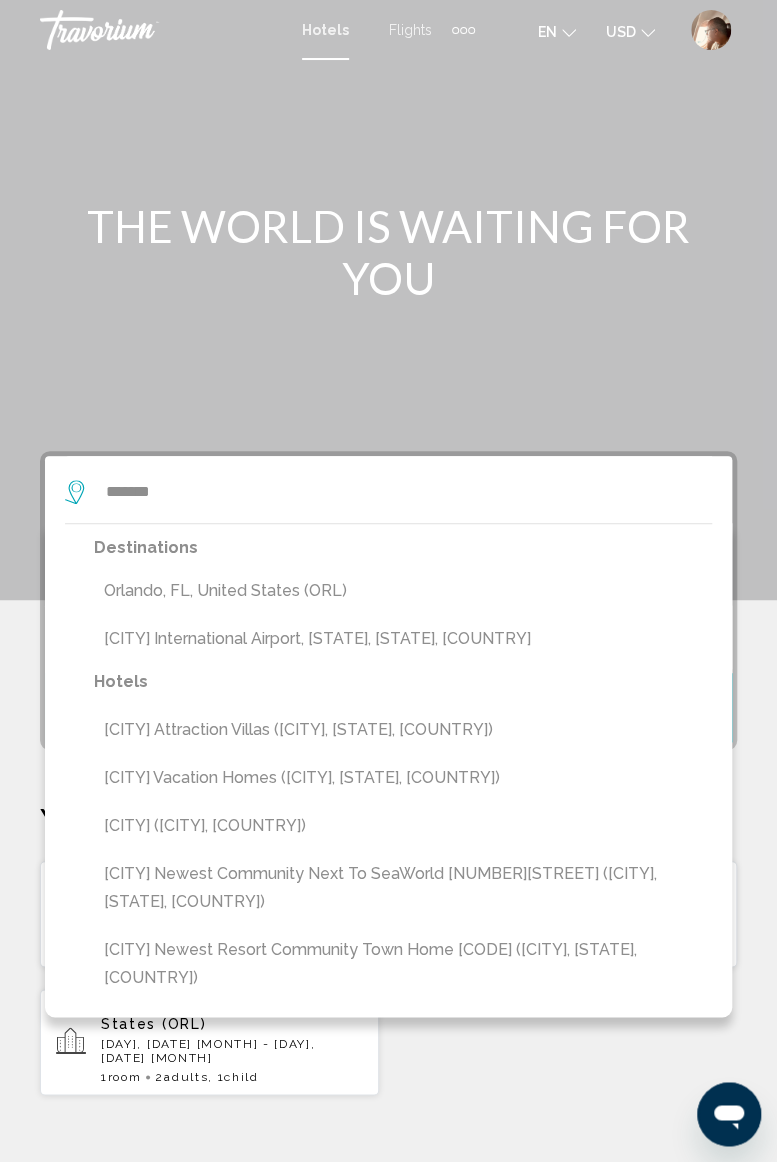 click on "Orlando, FL, United States (ORL)" at bounding box center [403, 591] 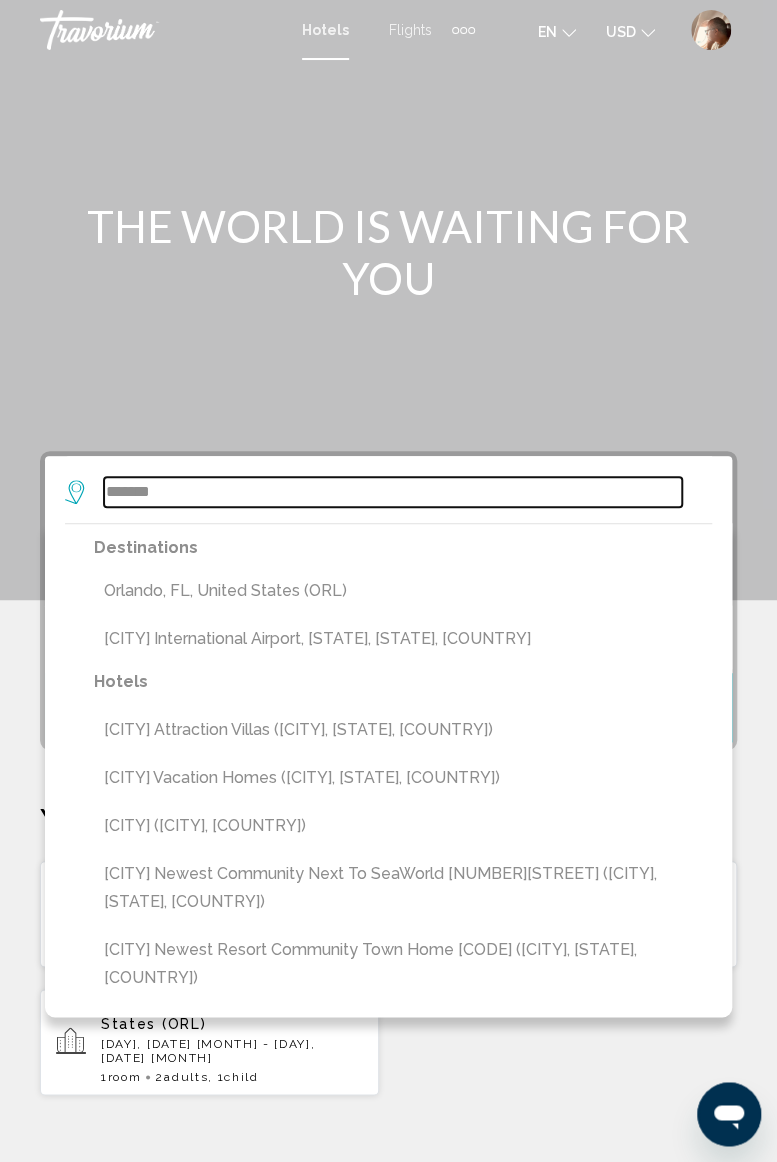 type on "**********" 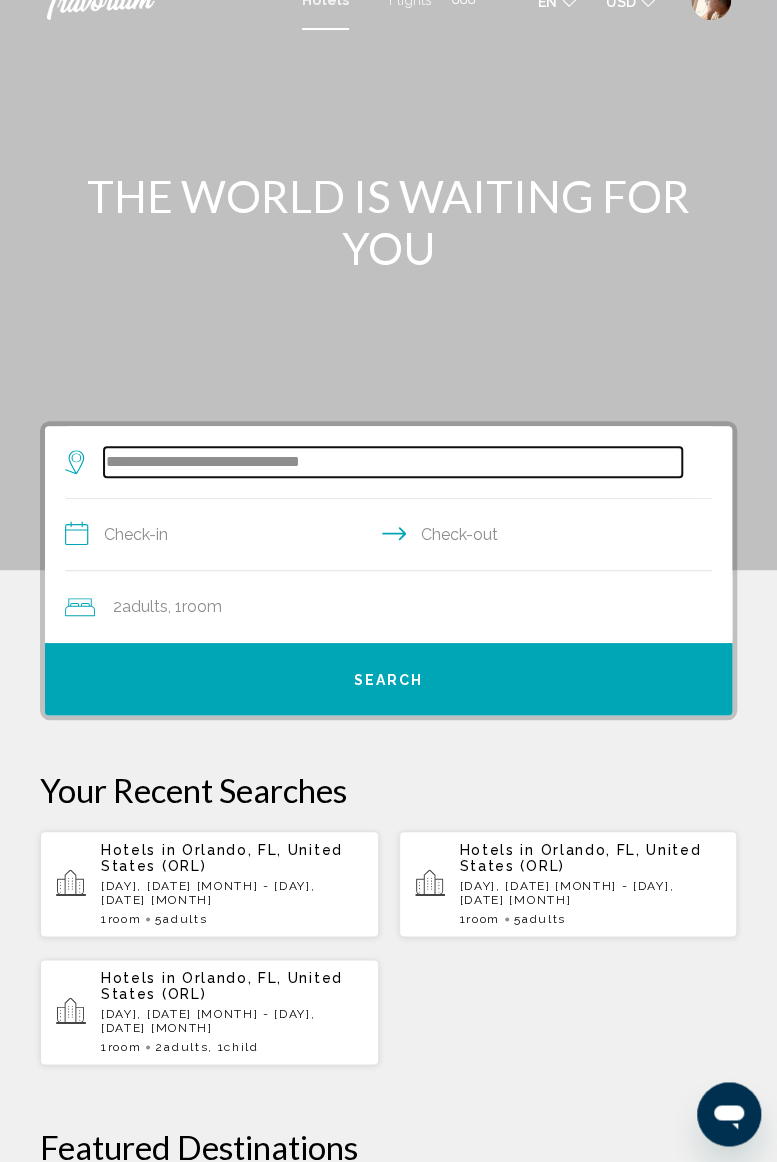 scroll, scrollTop: 0, scrollLeft: 0, axis: both 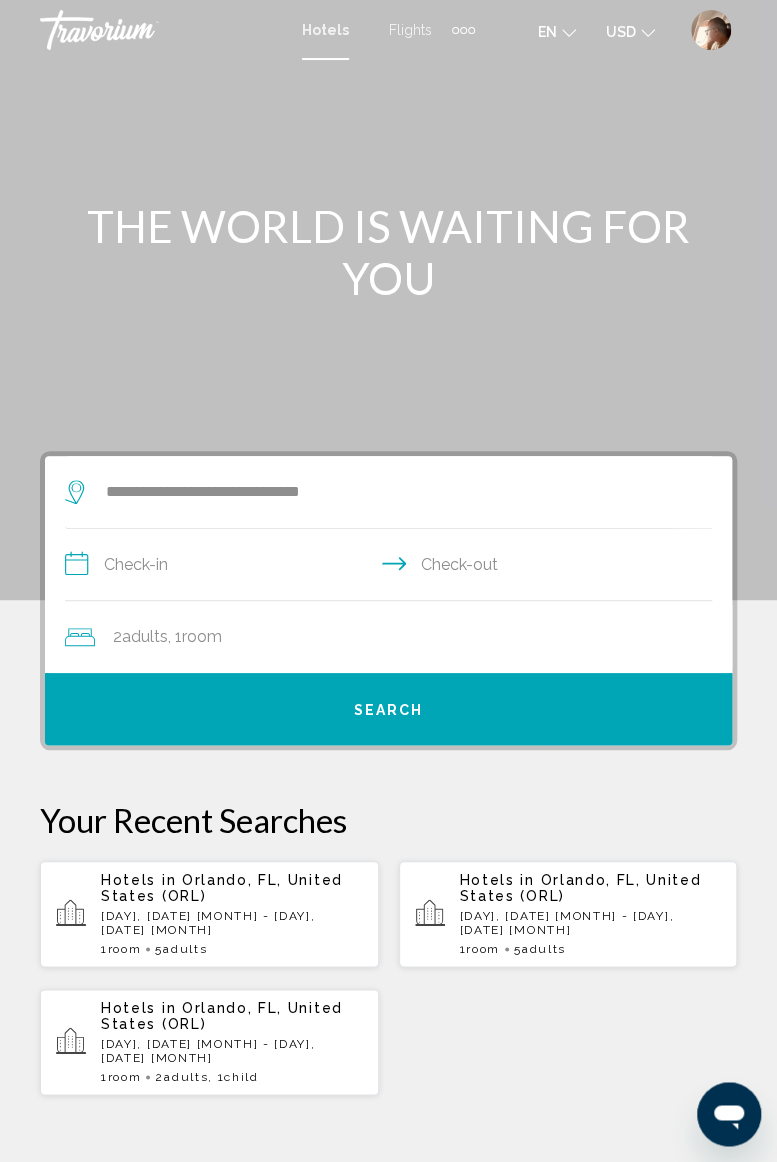 click on "**********" at bounding box center (392, 567) 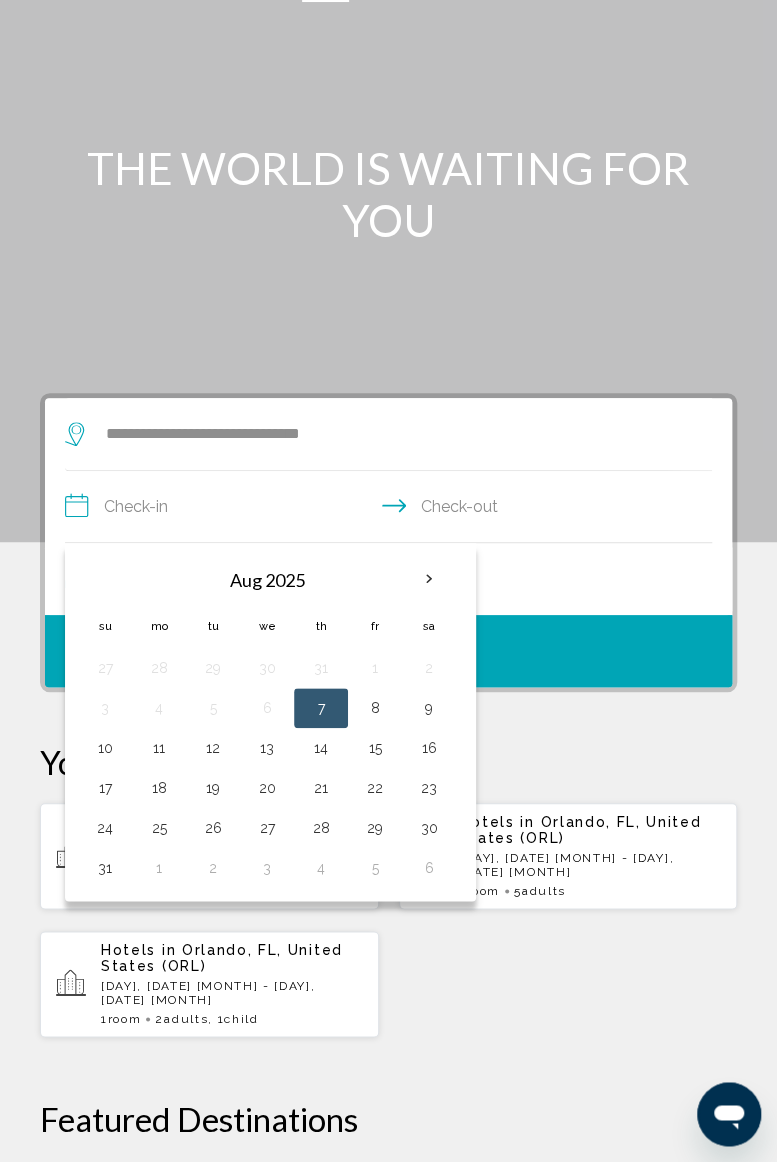 scroll, scrollTop: 58, scrollLeft: 0, axis: vertical 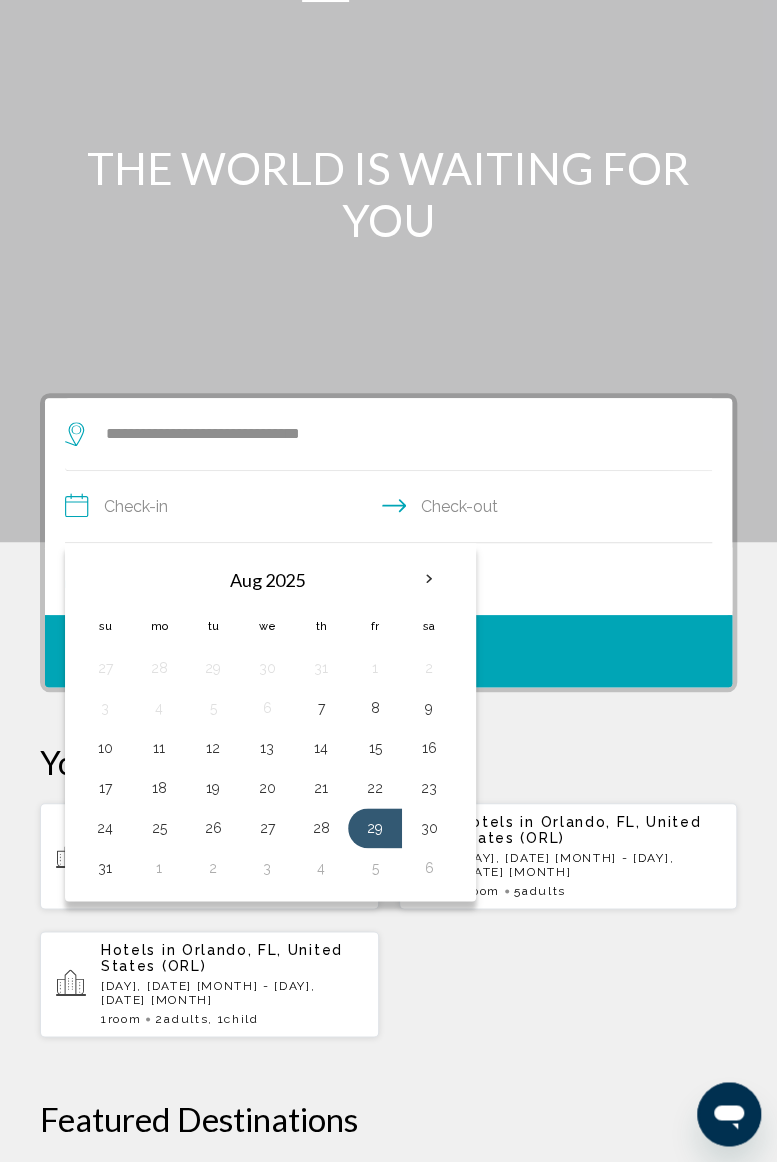click on "1" at bounding box center (159, 868) 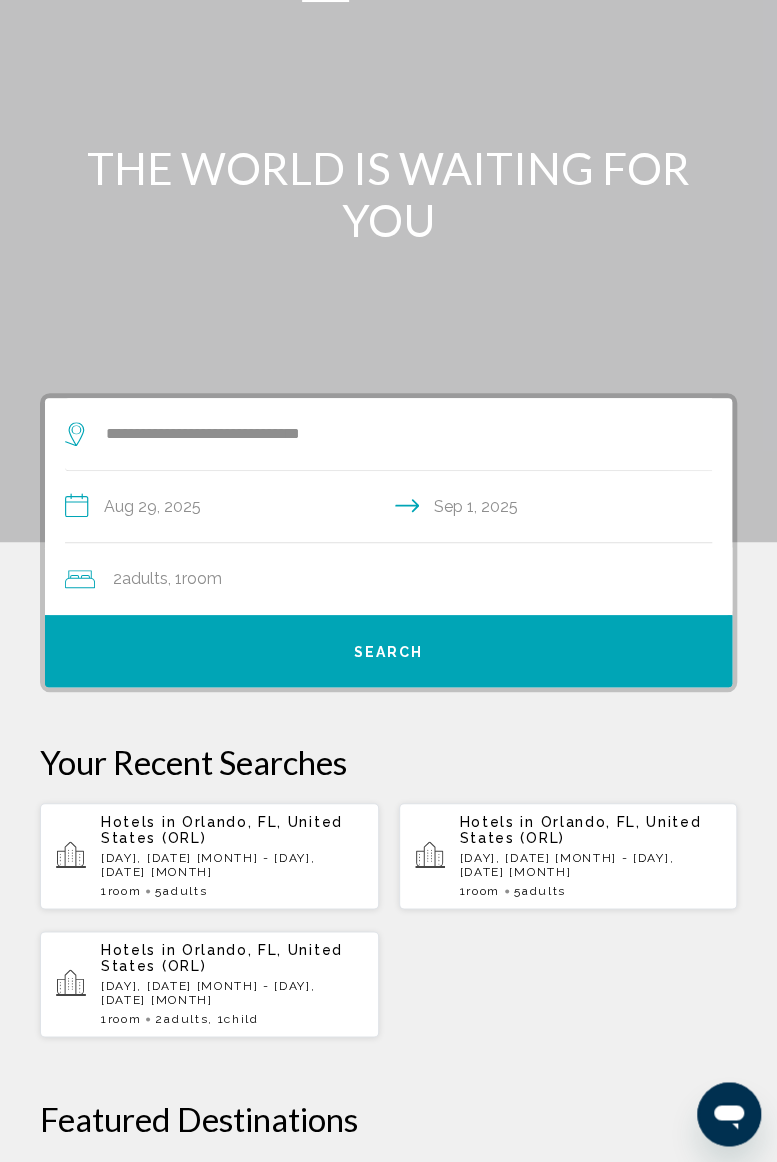 click on "**********" at bounding box center [392, 509] 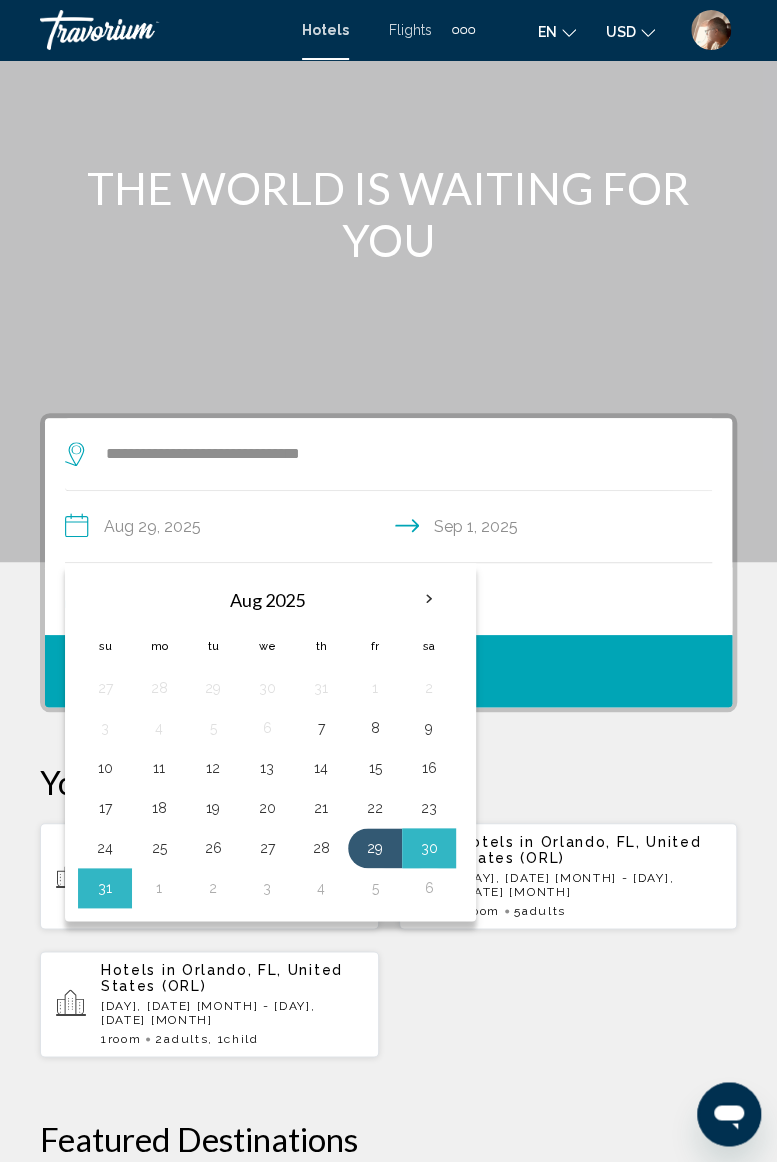 scroll, scrollTop: 32, scrollLeft: 0, axis: vertical 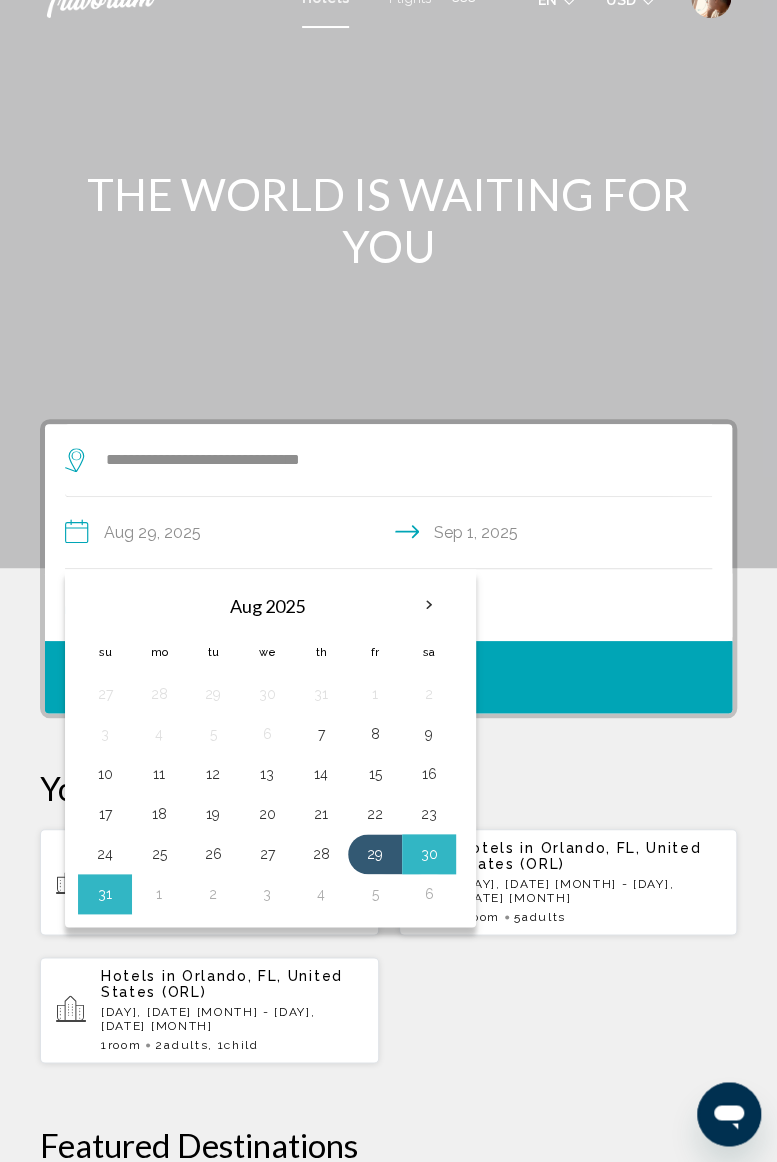 click at bounding box center [429, 605] 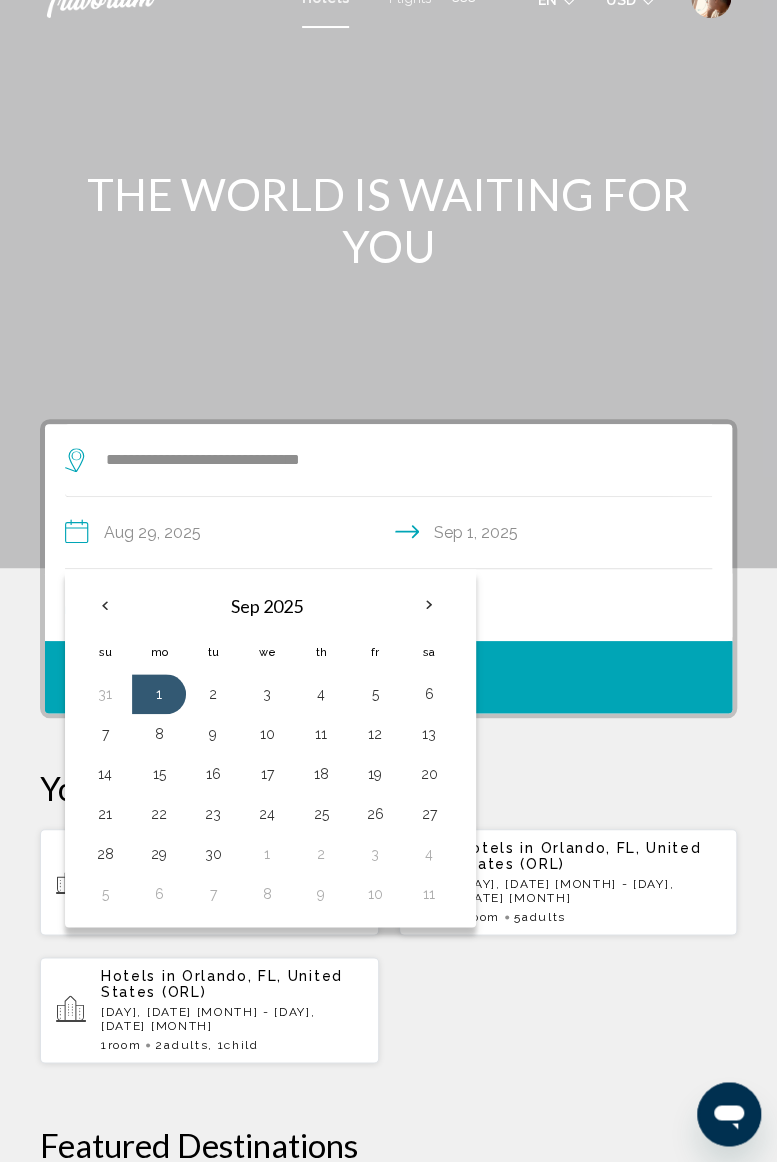 click at bounding box center (429, 605) 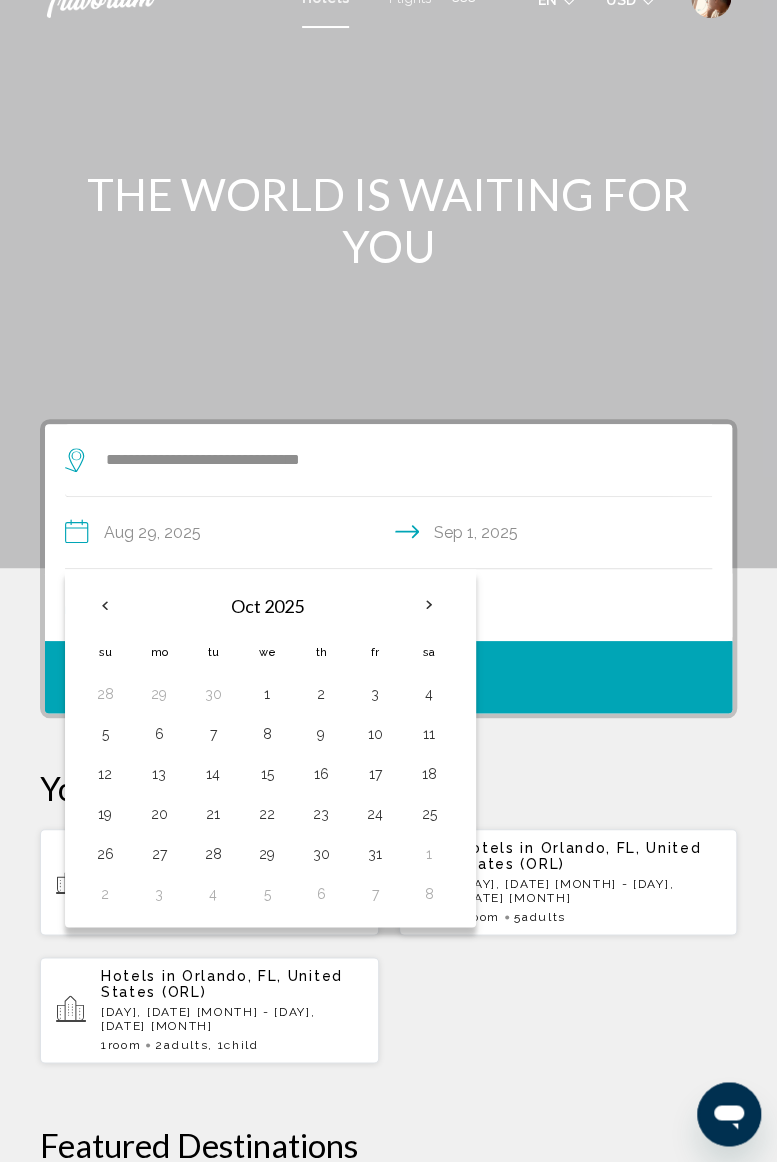 click on "[MONTH]  [YEAR]  Su Mo Tu We Th Fr Sa 28 29 30 1 2 3 4 5 6 7 8 9 10 11 12 13 14 15 16 17 18 19 20 21 22 23 24 25 26 27 28 29 30 31 1 2 3 4 5 6 7 8" at bounding box center (270, 748) 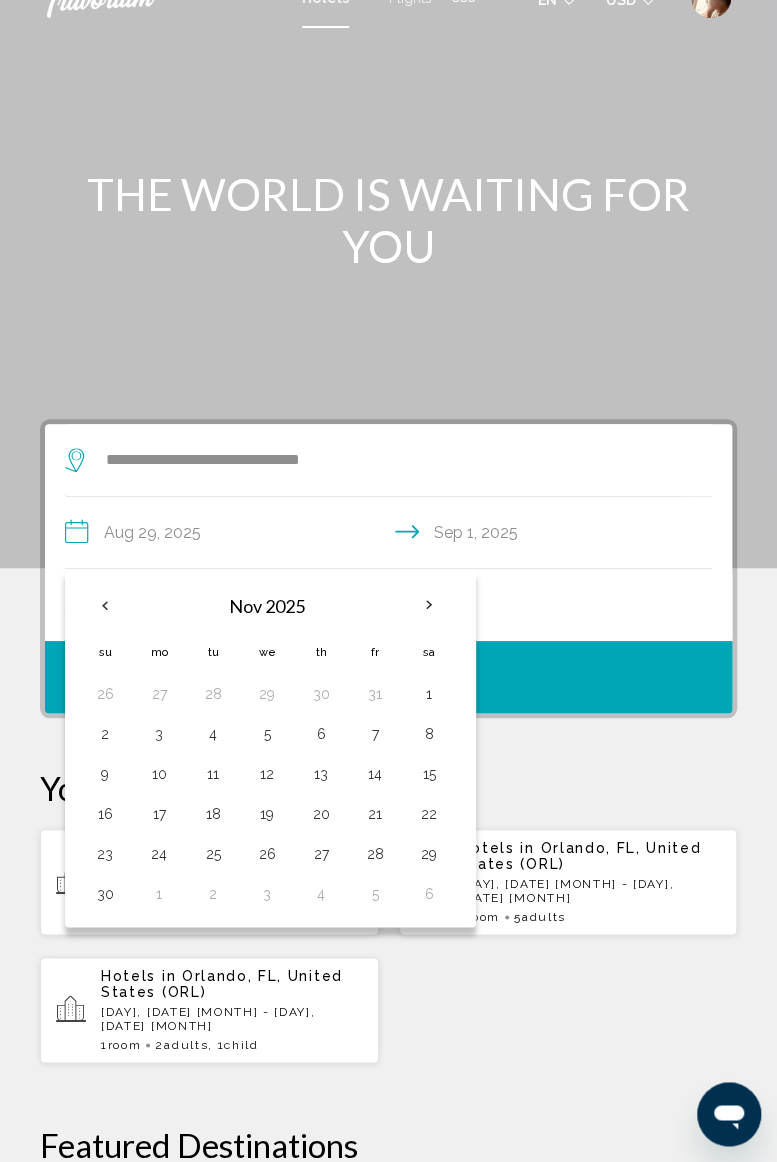 click at bounding box center [429, 605] 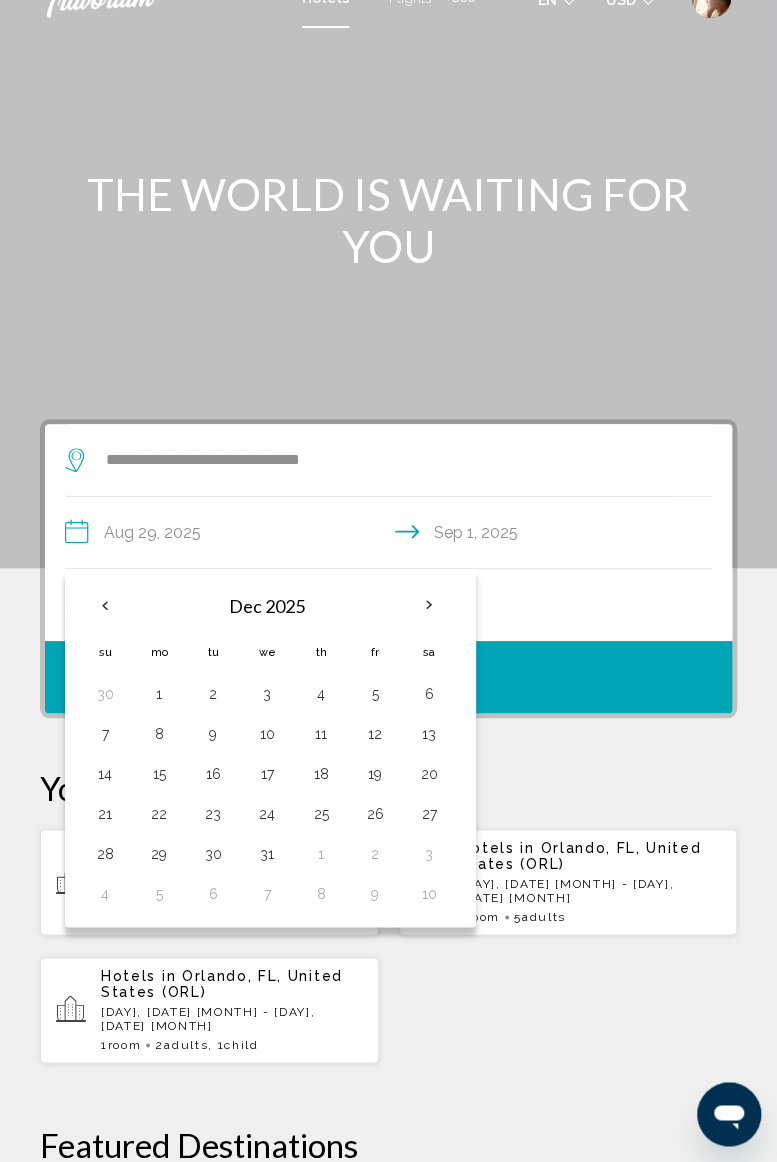 click at bounding box center (105, 605) 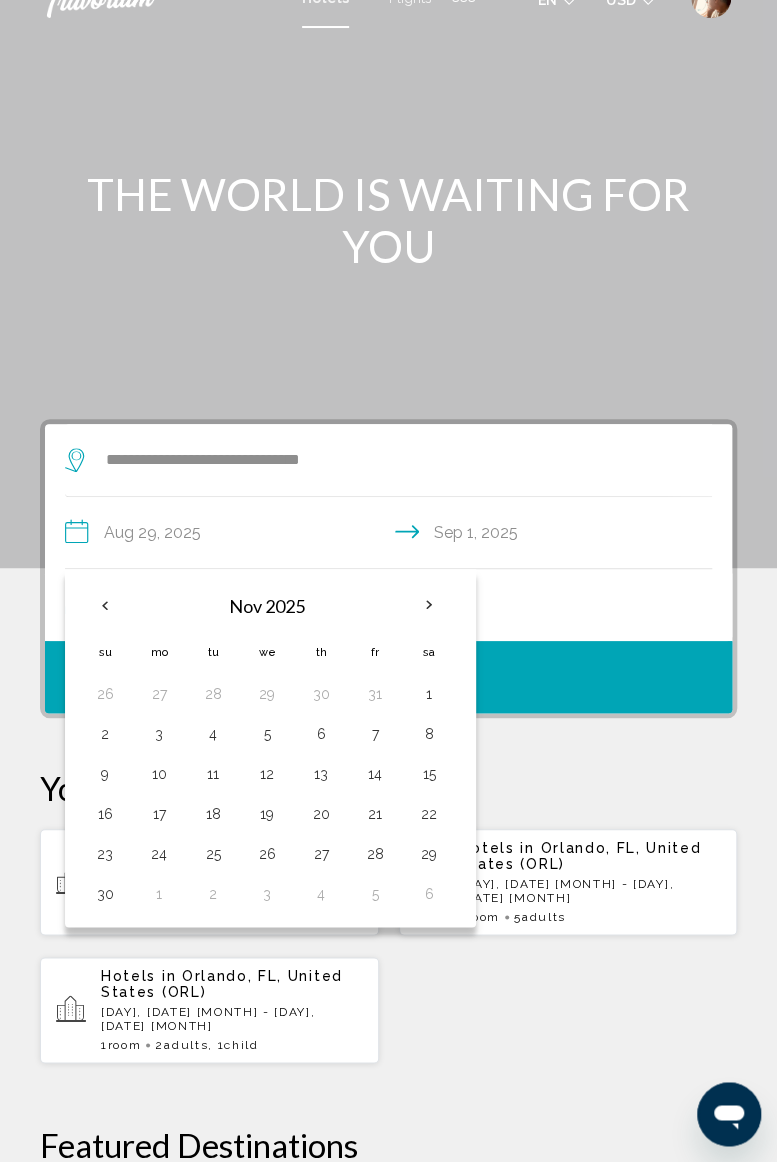 click at bounding box center (105, 605) 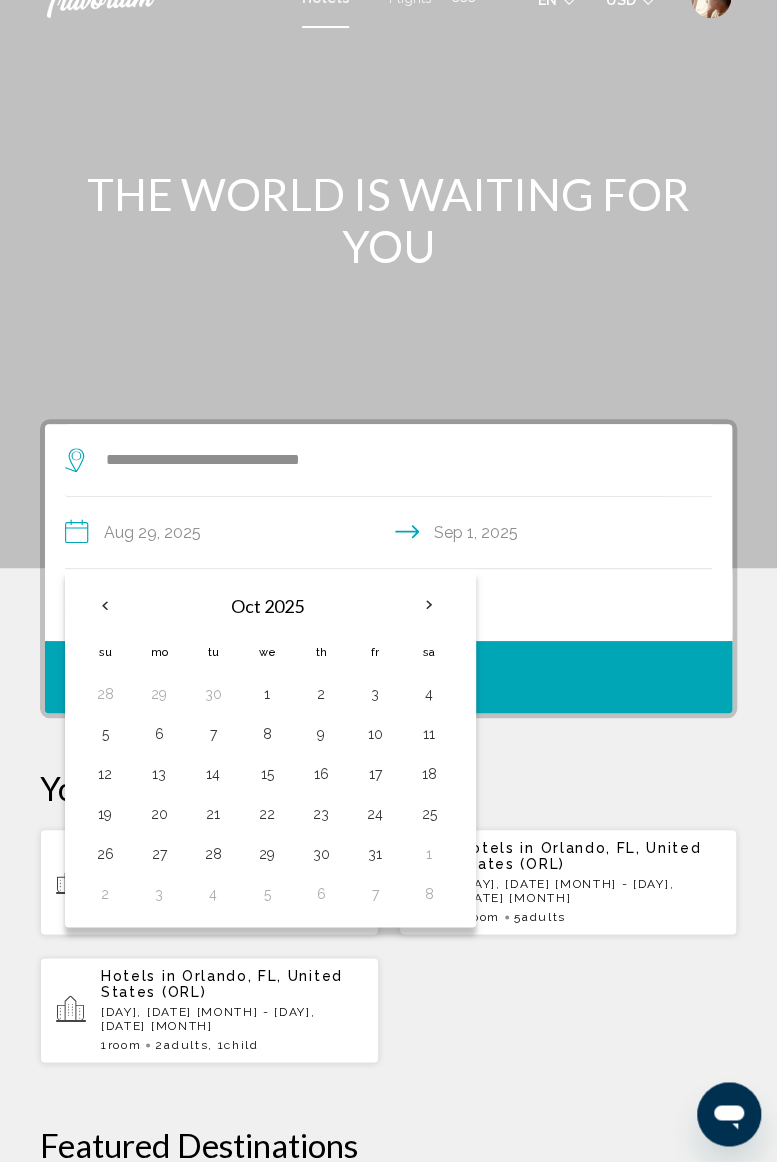 click at bounding box center (105, 605) 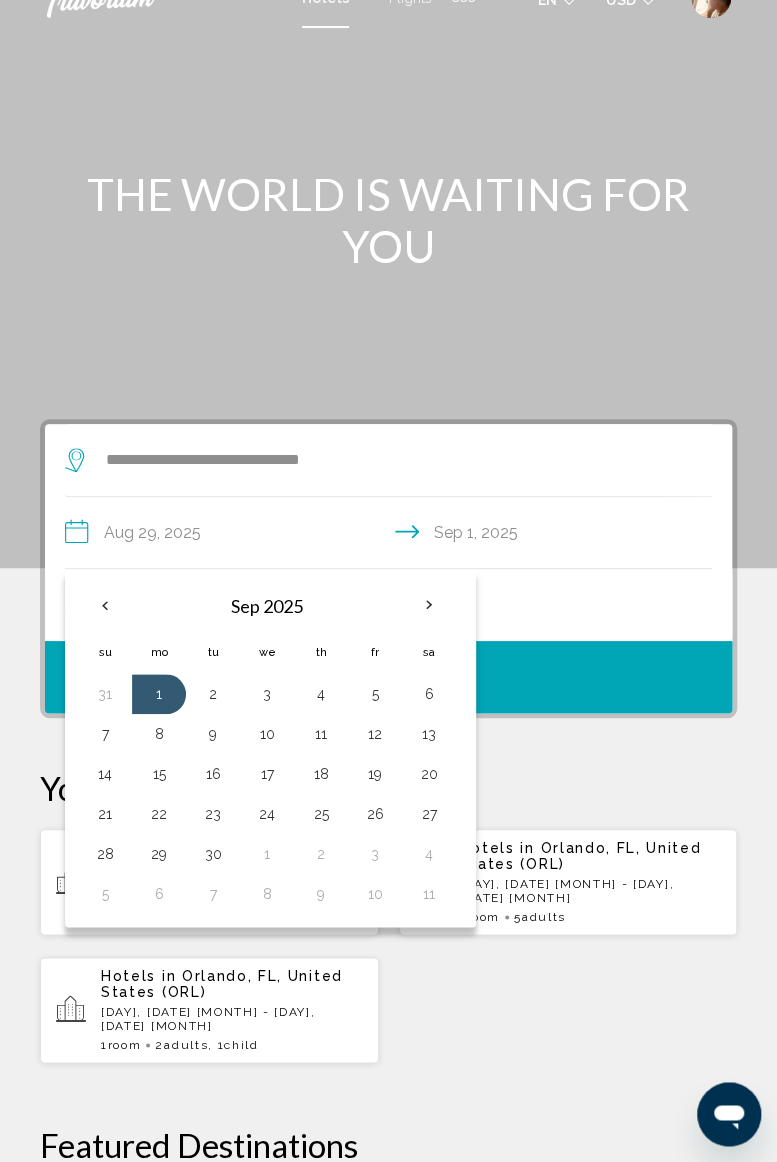 click at bounding box center [105, 605] 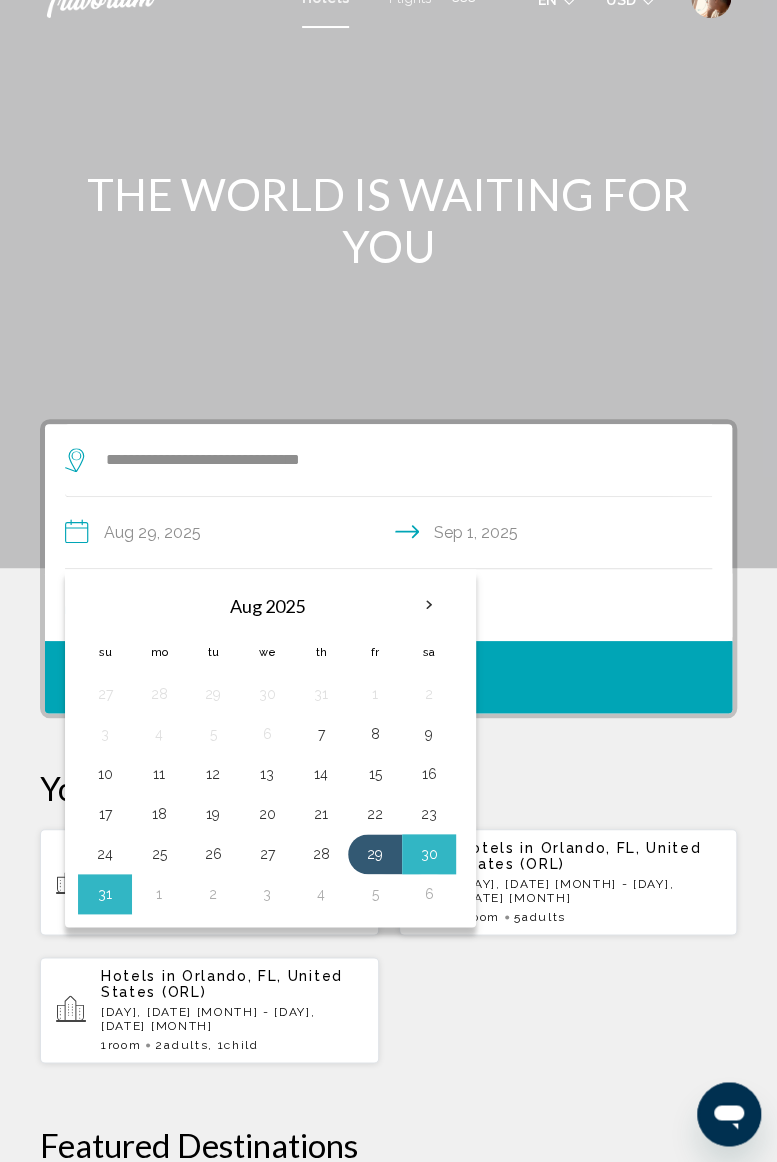 click on "Hotels in    [CITY], [STATE], [COUNTRY] ([CODE])  [DAY], [DATE] [MONTH] - [DAY], [DATE] [MONTH]  1  Room rooms 5  Adult Adults
Hotels in    [CITY], [STATE], [COUNTRY] ([CODE])  [DAY], [DATE] [MONTH] - [DAY], [DATE] [MONTH]  1  Room rooms 5  Adult Adults" at bounding box center (388, 946) 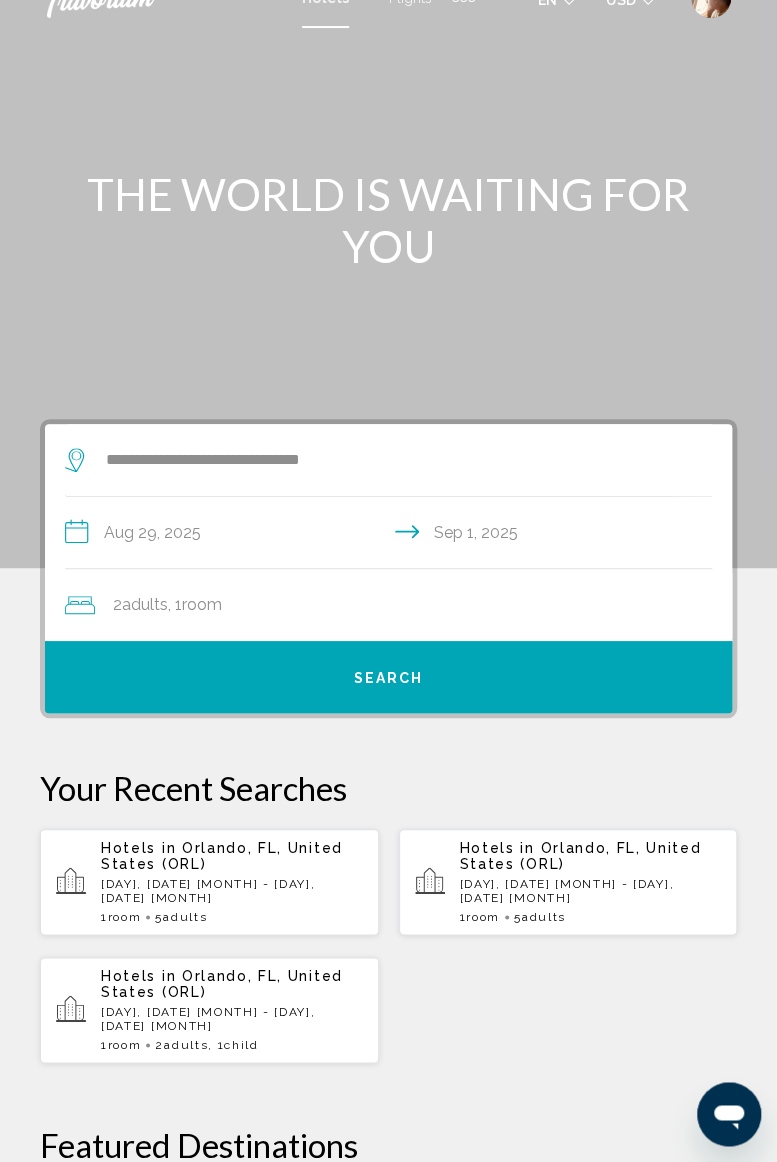 click on "Room" 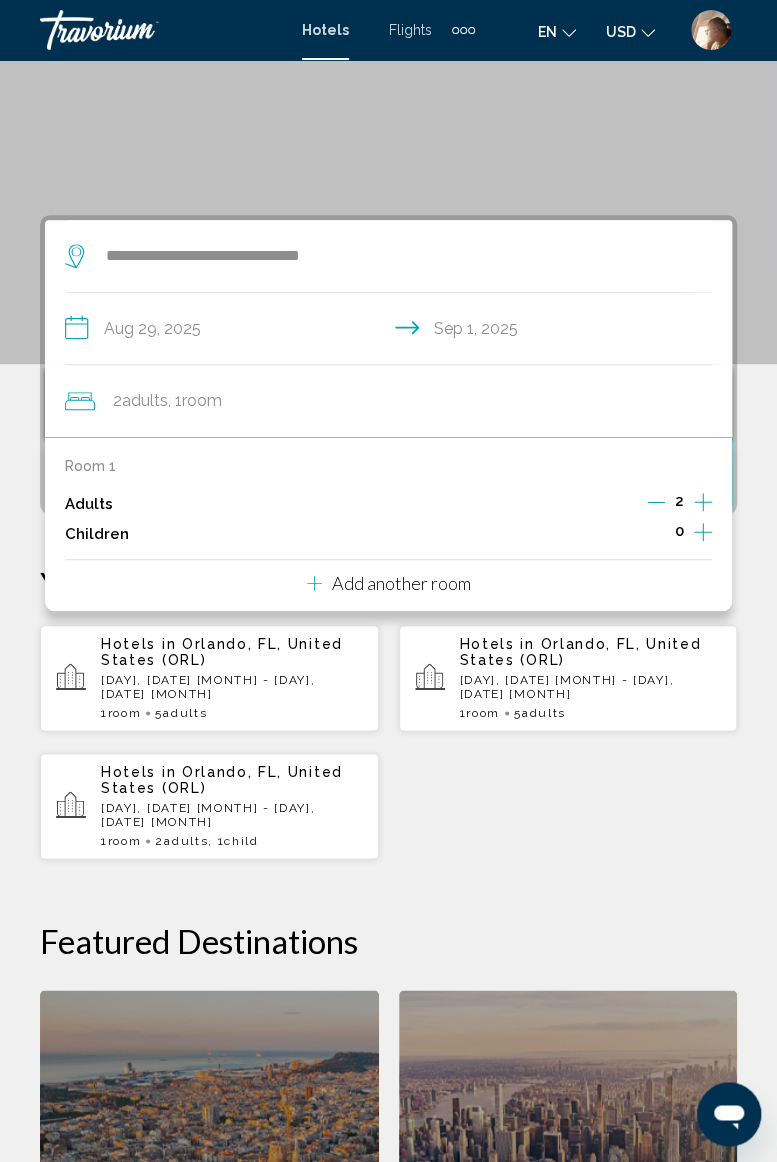 scroll, scrollTop: 172, scrollLeft: 0, axis: vertical 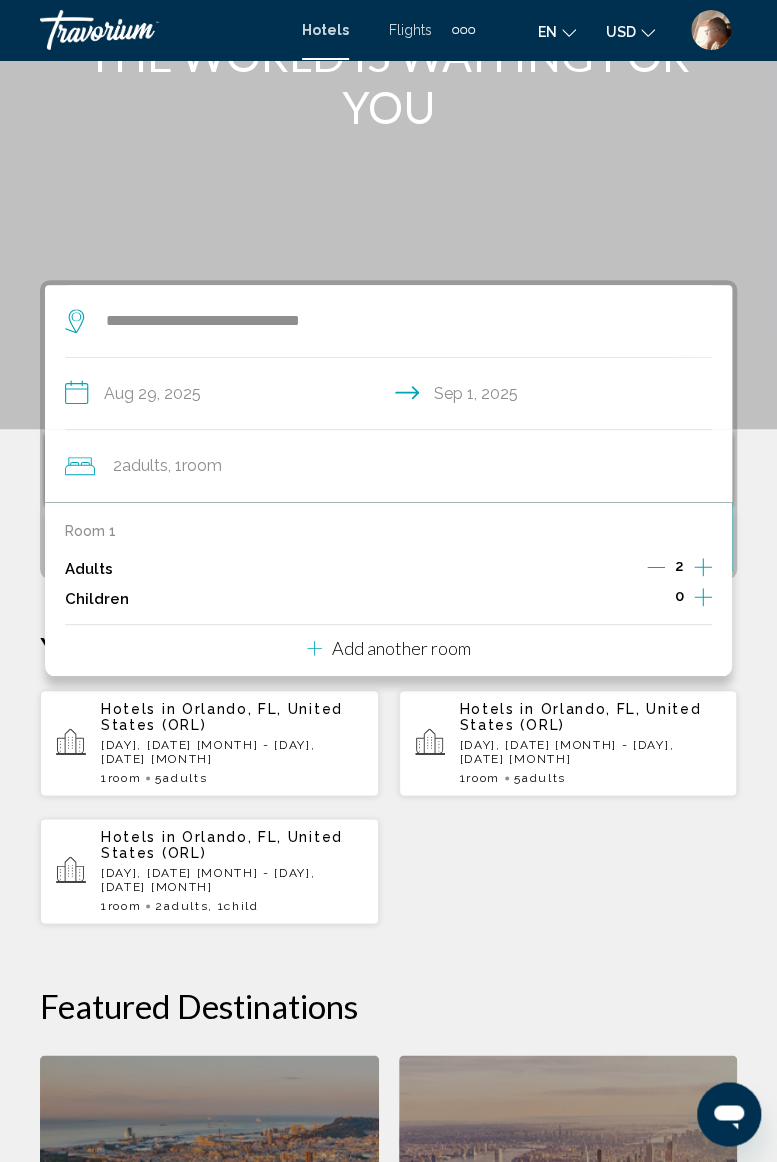 click 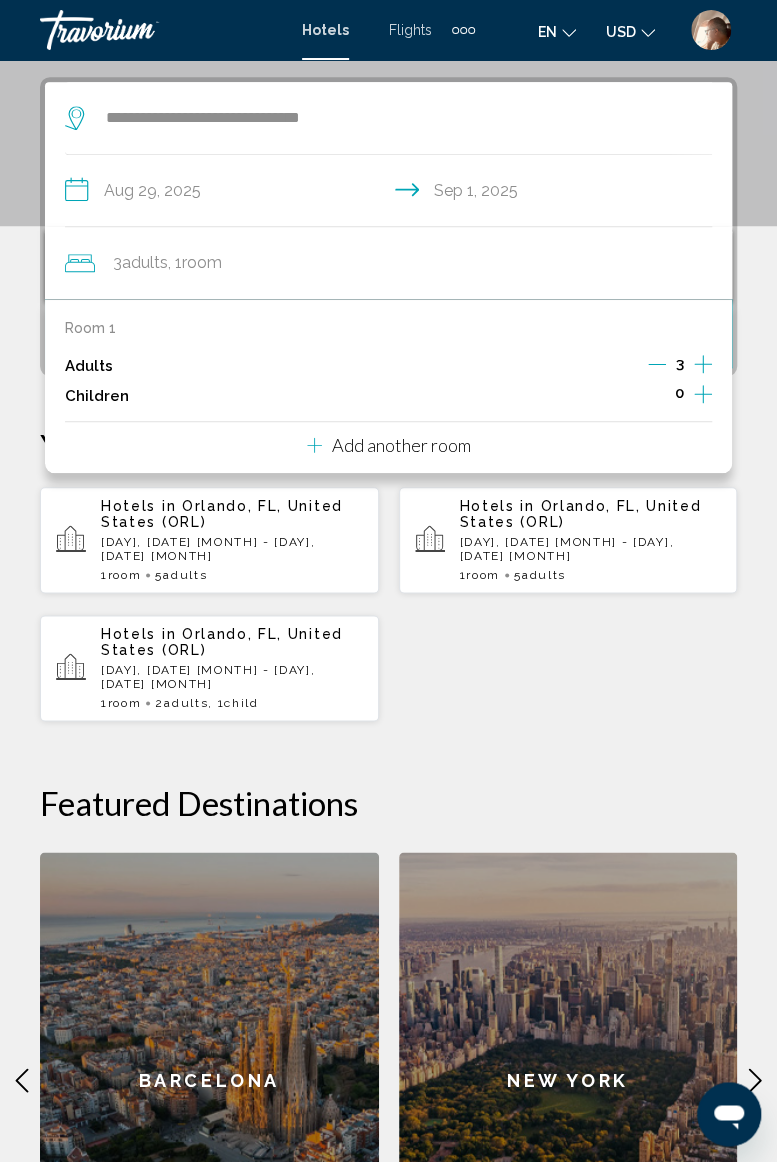 scroll, scrollTop: 386, scrollLeft: 0, axis: vertical 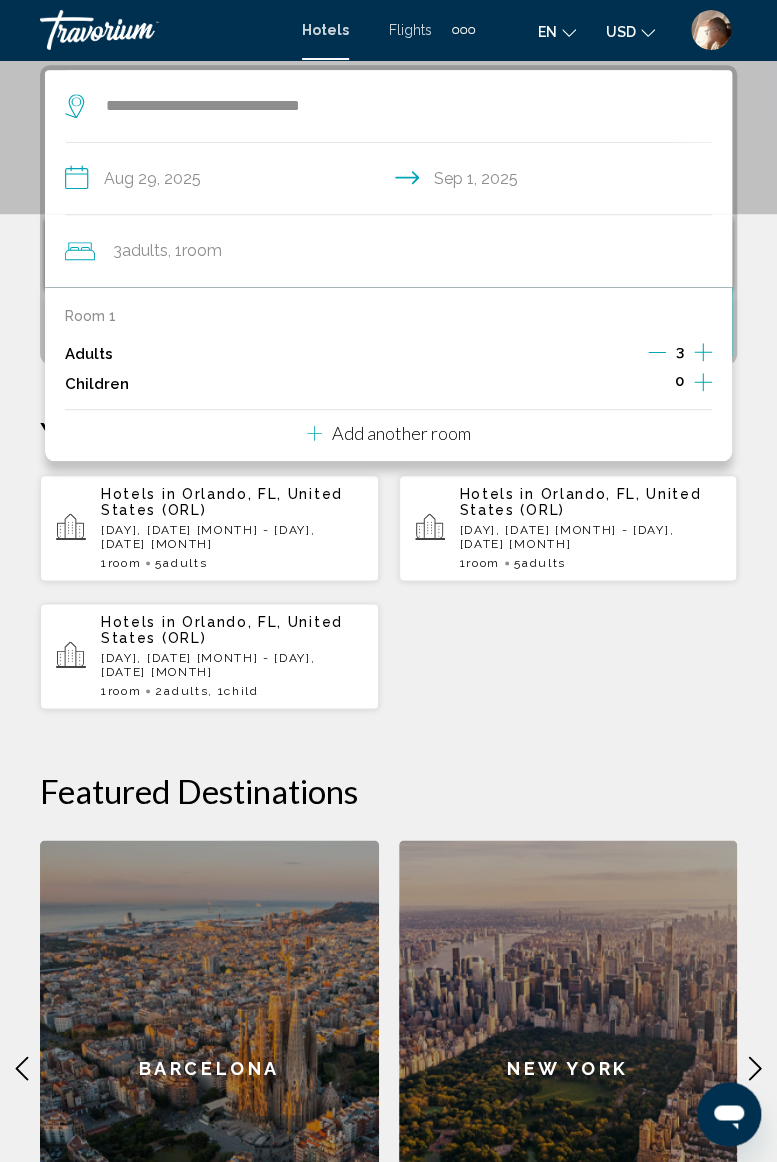 click 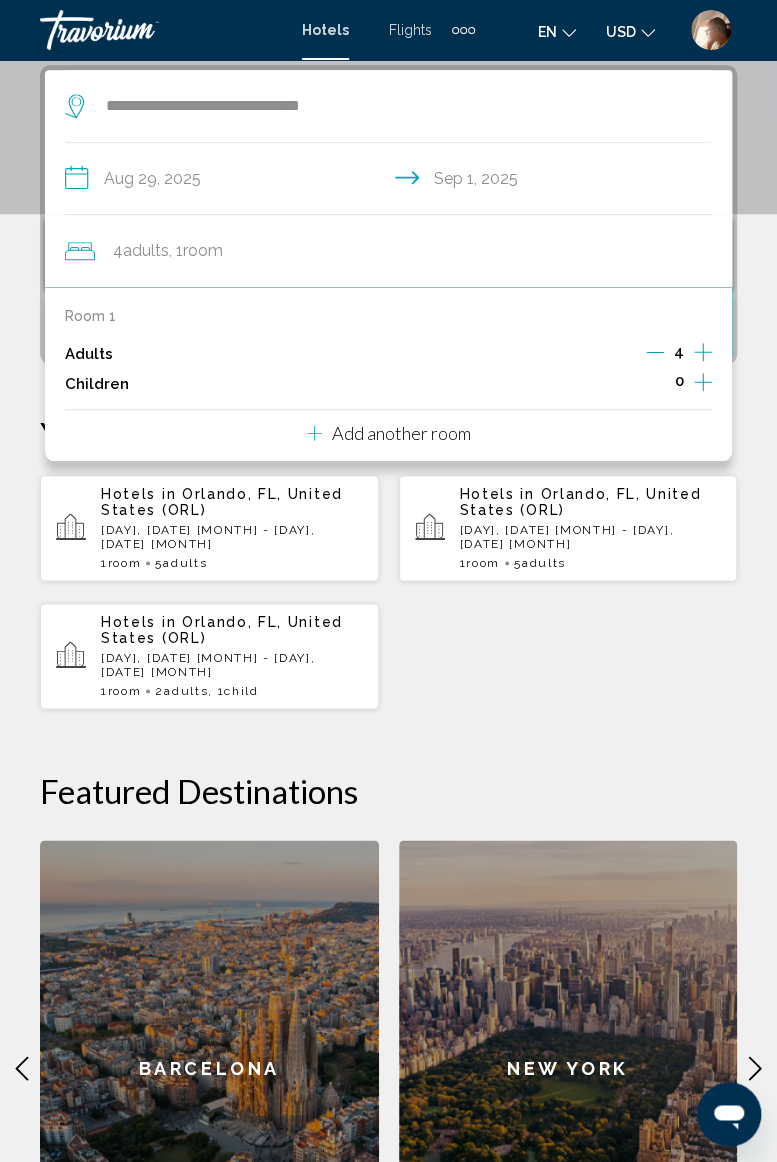 click 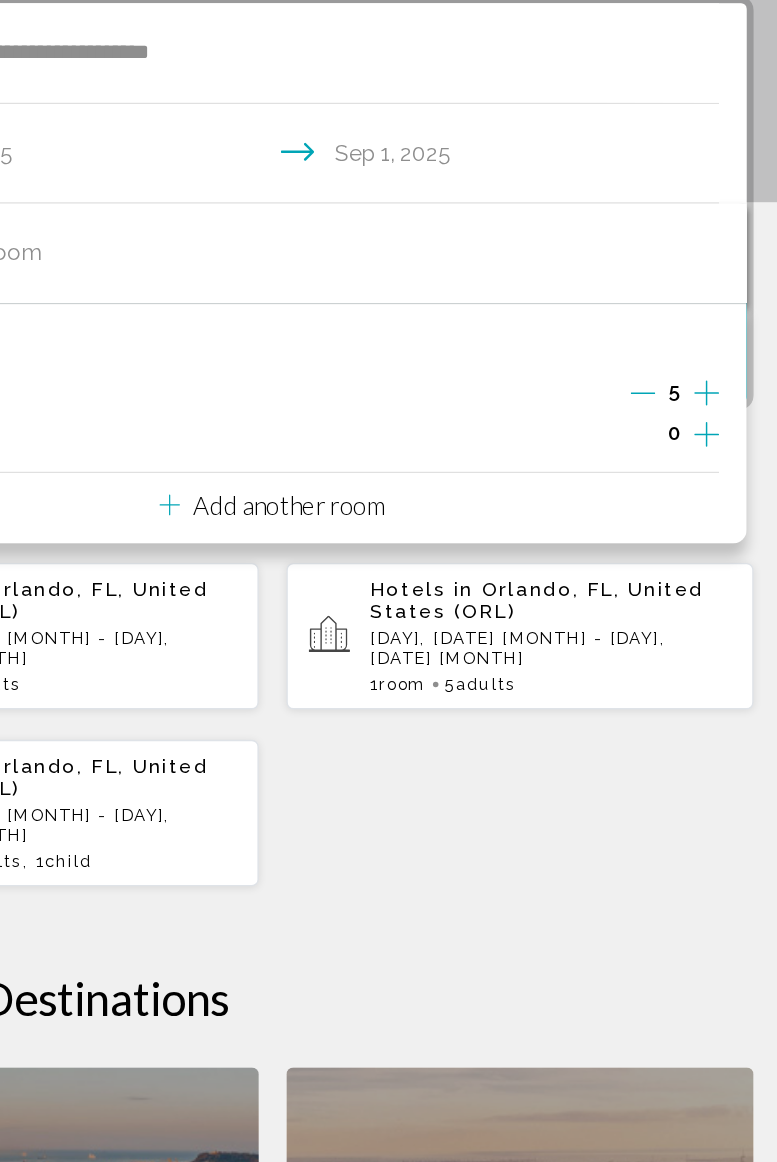 scroll, scrollTop: 381, scrollLeft: 0, axis: vertical 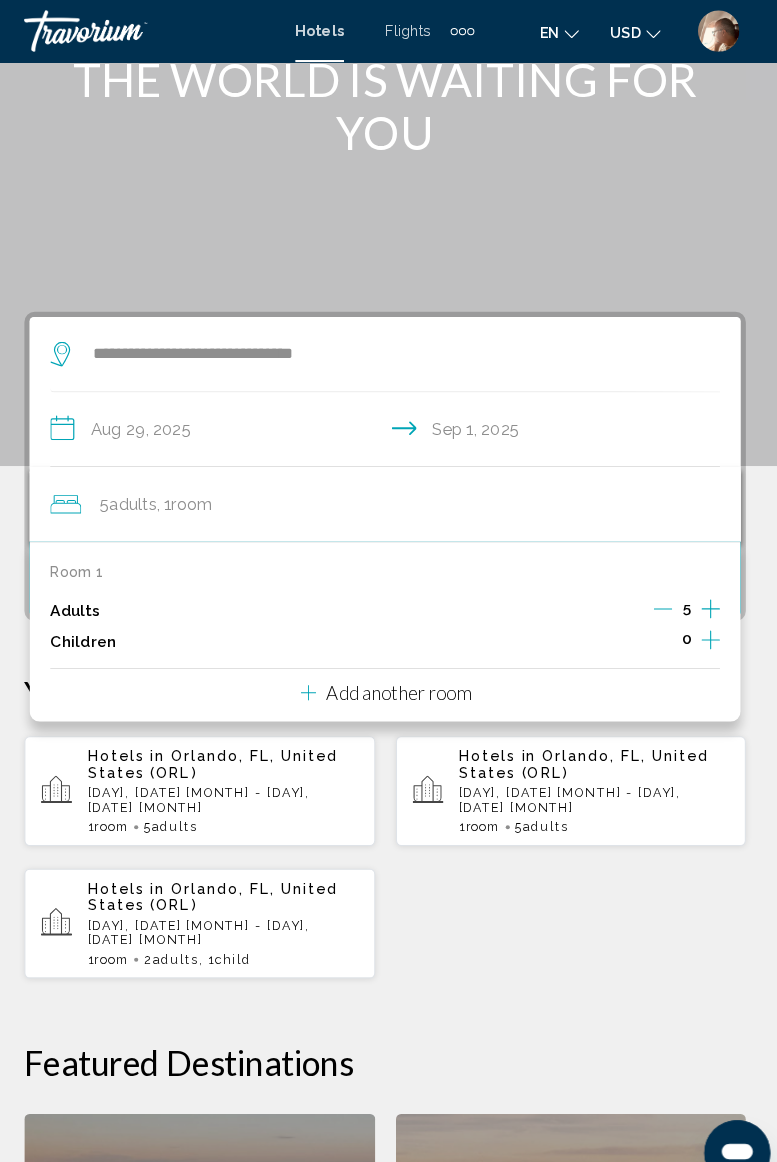 click on "Add another room" at bounding box center (401, 669) 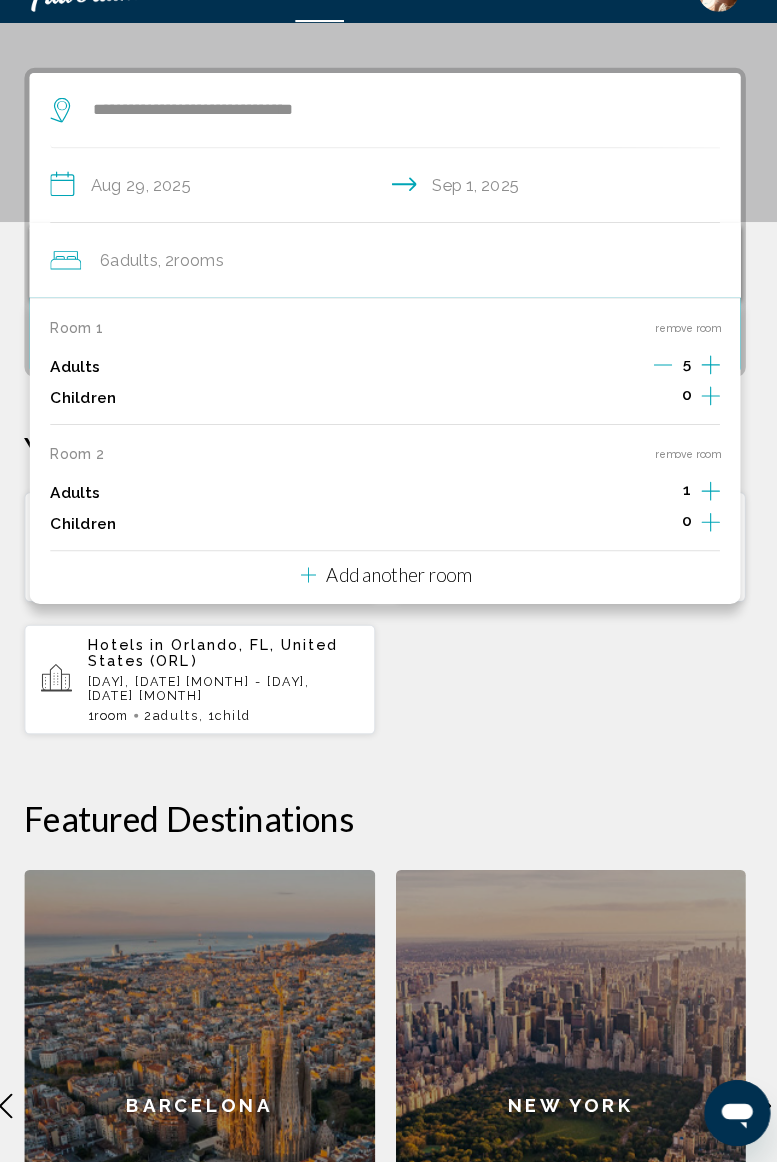click on "Add another room" at bounding box center [401, 594] 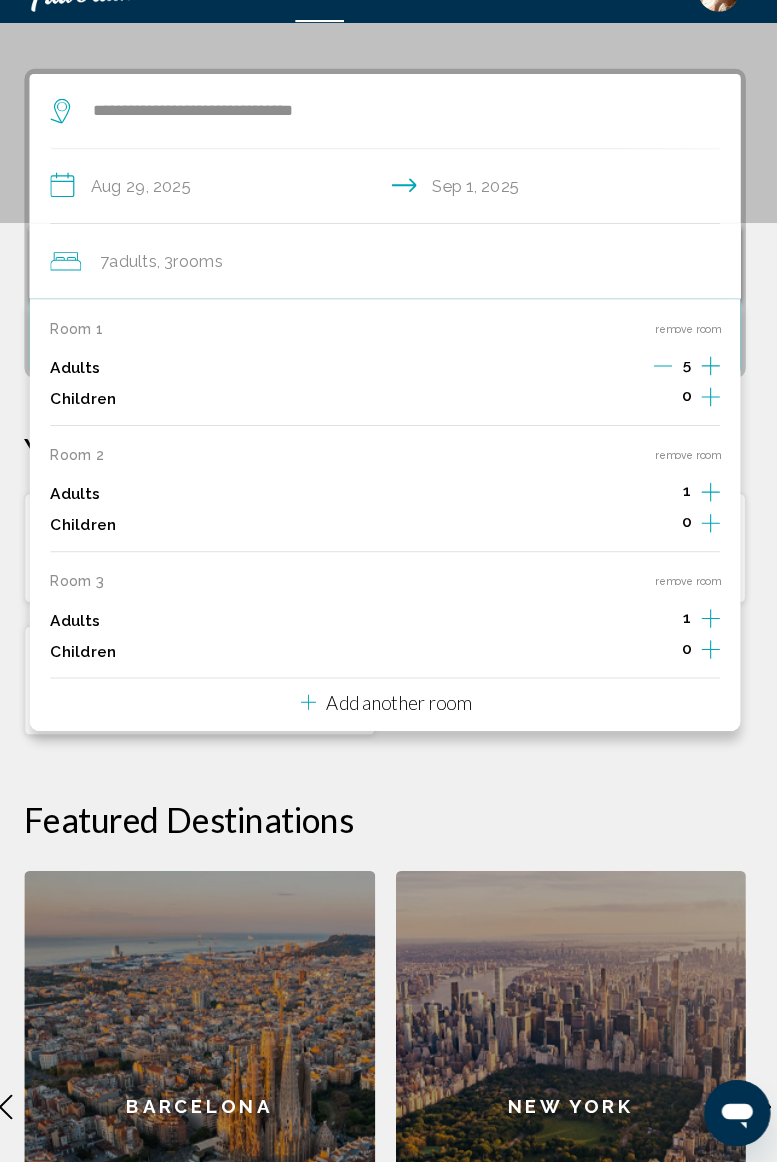 click on "Add another room" at bounding box center (401, 717) 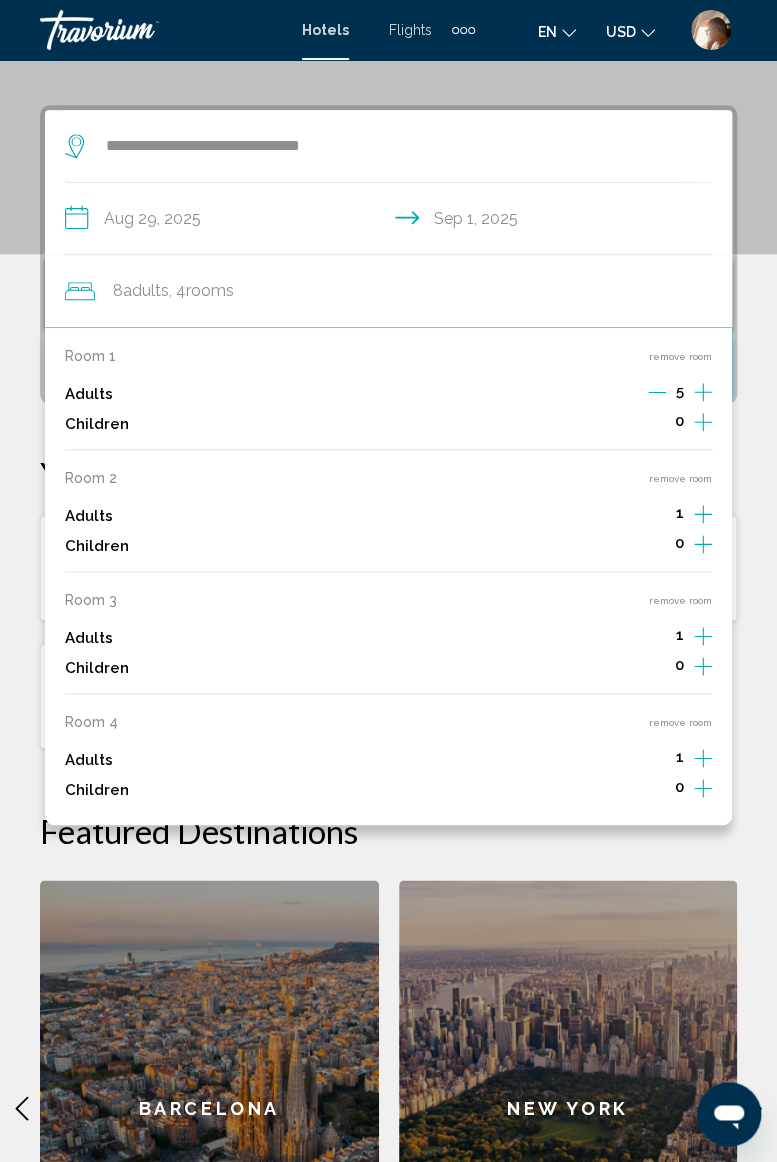 scroll, scrollTop: 349, scrollLeft: 0, axis: vertical 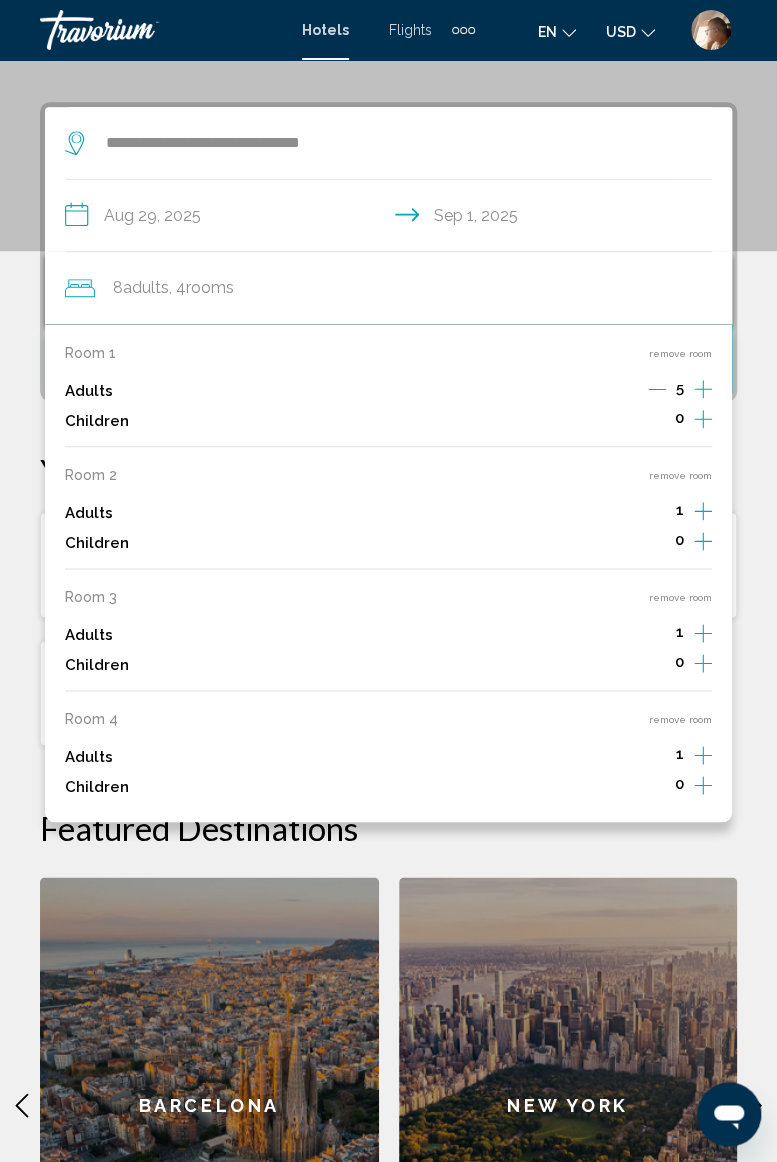 click on "remove room" at bounding box center [680, 719] 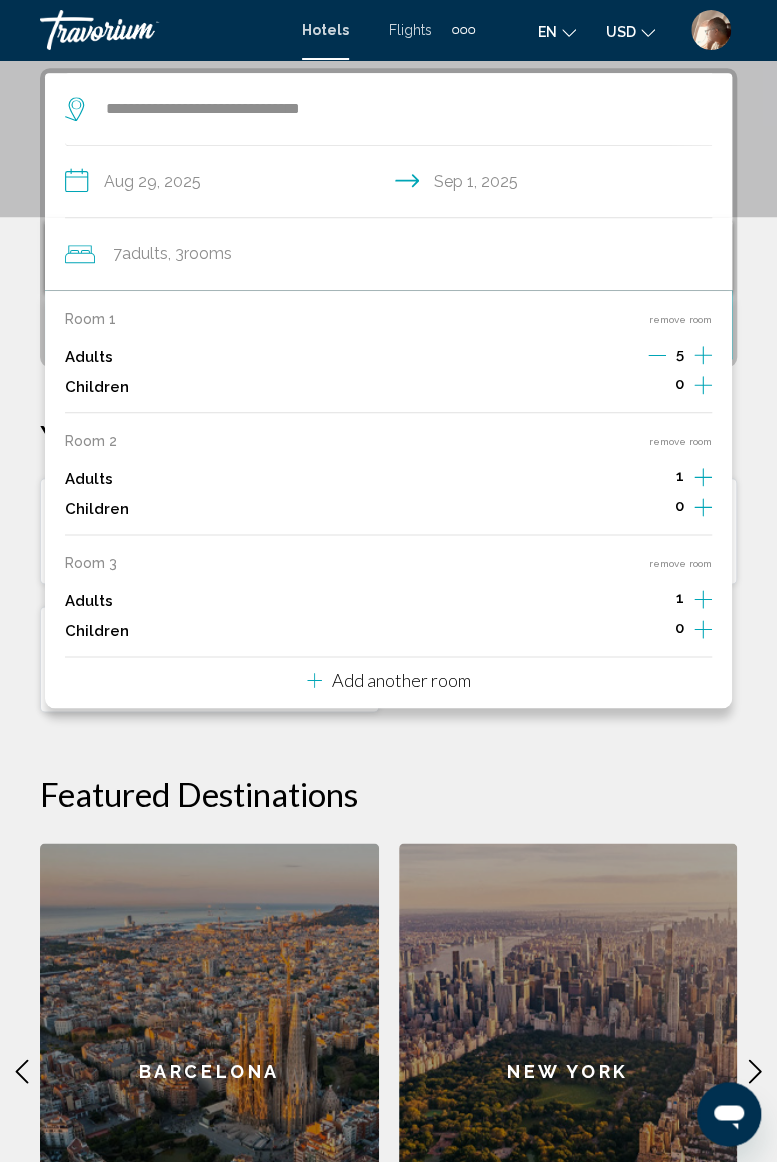 scroll, scrollTop: 386, scrollLeft: 0, axis: vertical 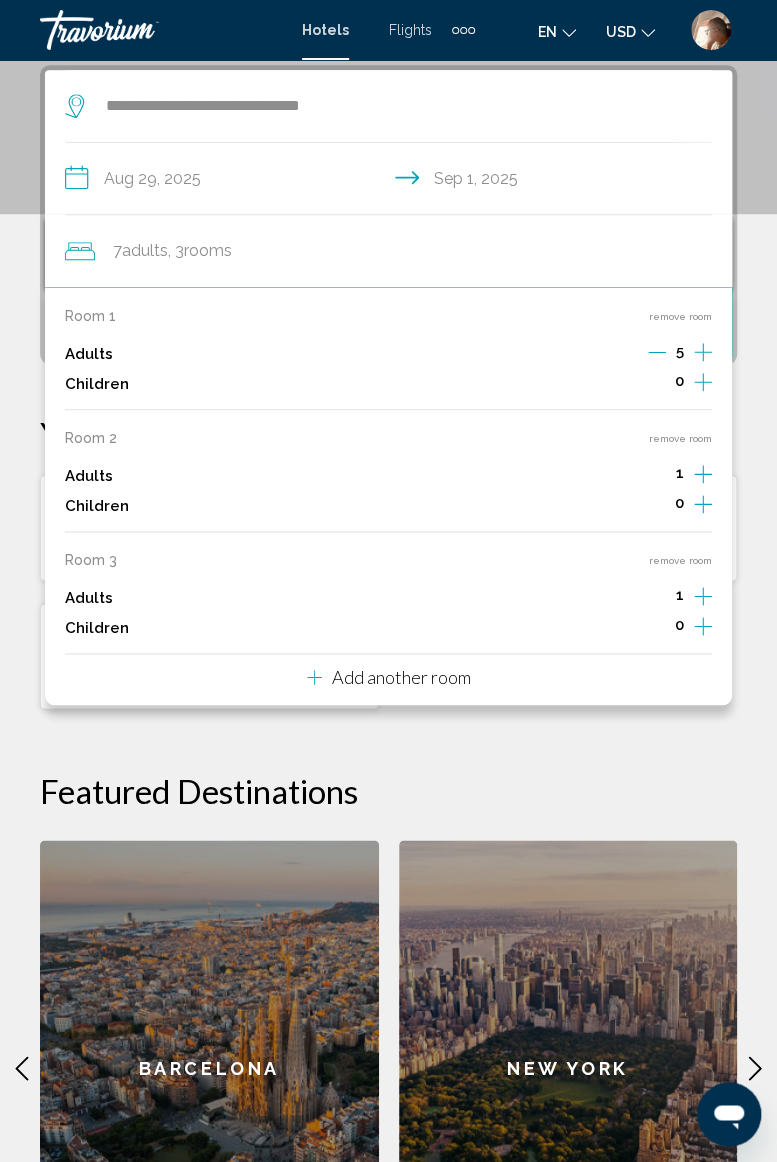 click on "remove room" at bounding box center [680, 560] 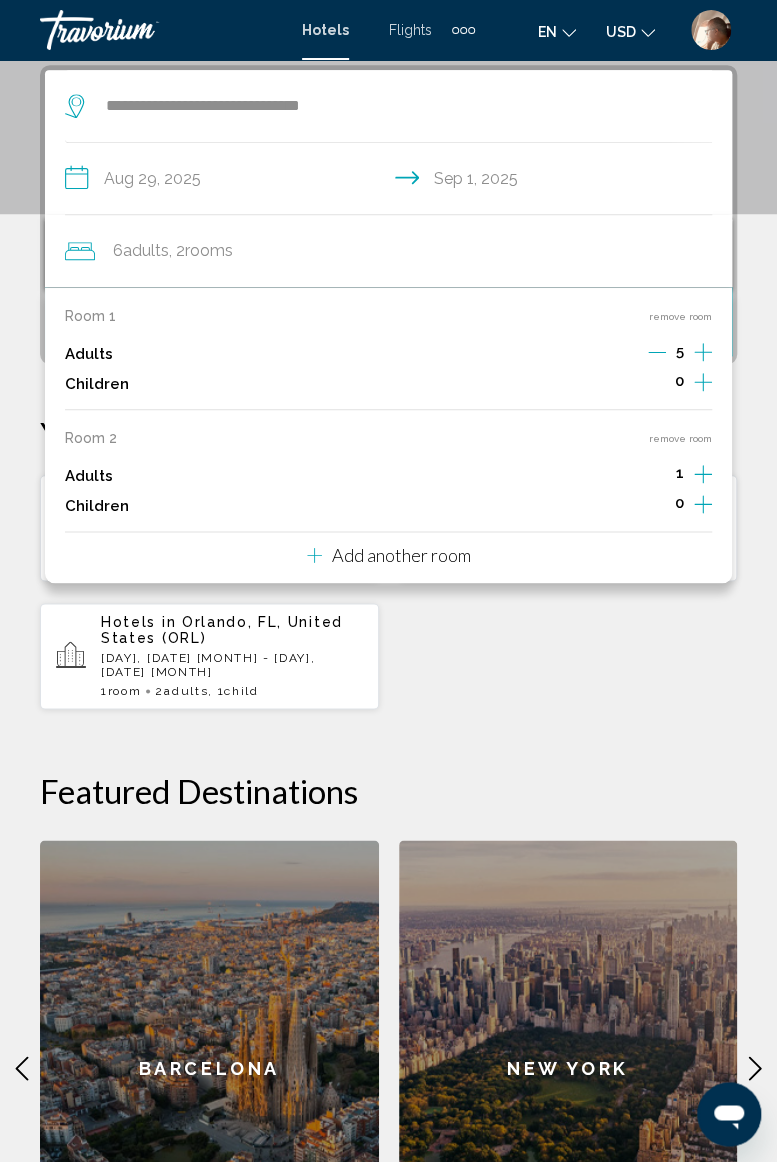 click on "remove room" at bounding box center [680, 438] 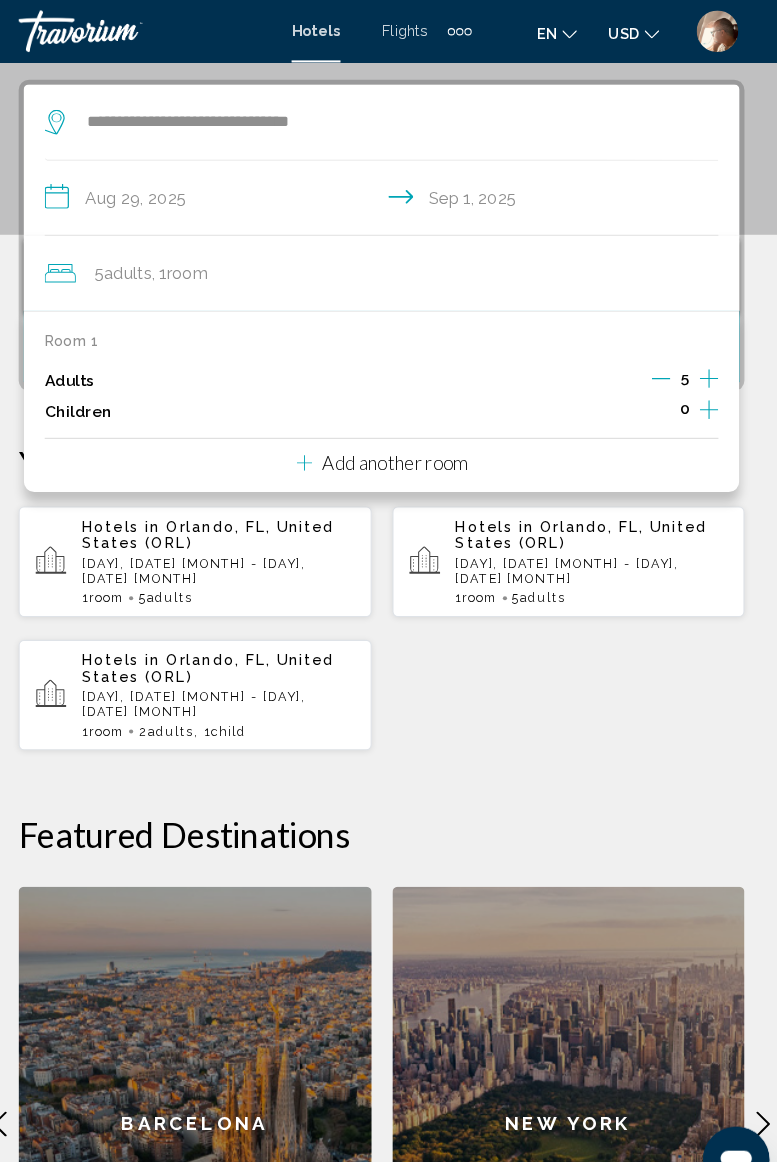 scroll, scrollTop: 374, scrollLeft: 0, axis: vertical 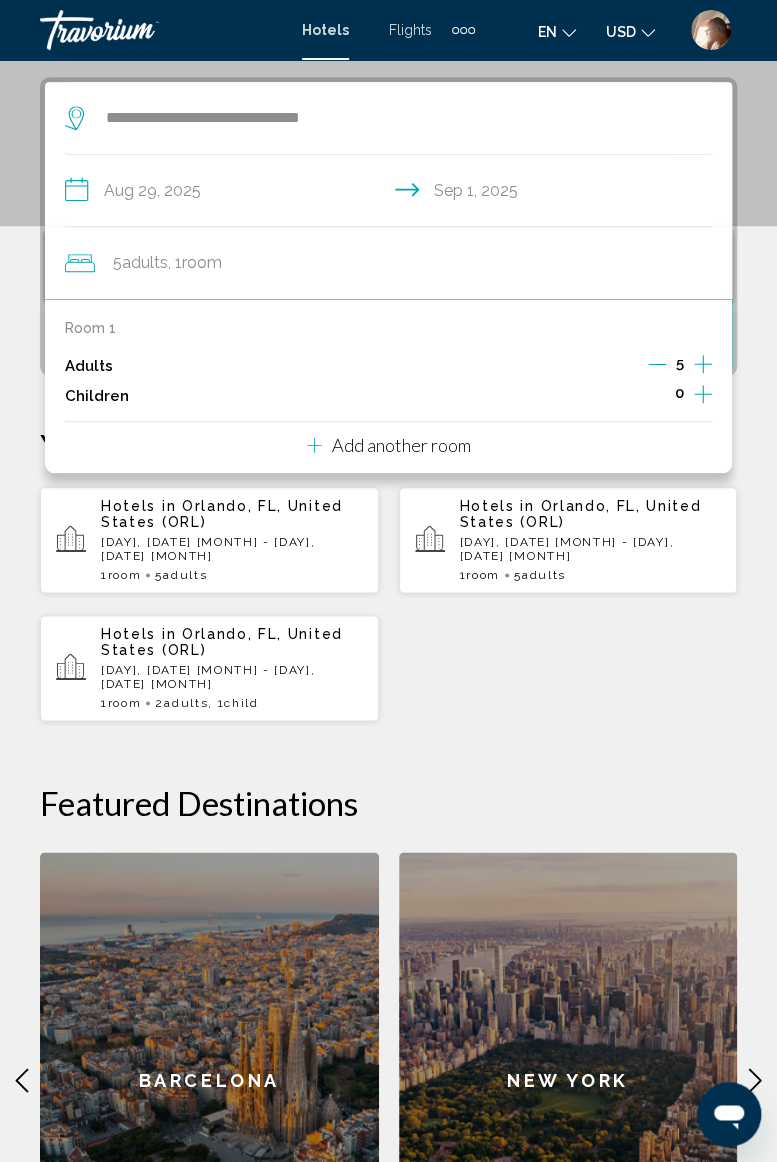click on "Hotels in    [CITY], [STATE], [COUNTRY] ([CODE])  [DAY], [DATE] [MONTH] - [DAY], [DATE] [MONTH]  1  Room rooms 5  Adult Adults
Hotels in    [CITY], [STATE], [COUNTRY] ([CODE])  [DAY], [DATE] [MONTH] - [DAY], [DATE] [MONTH]  1  Room rooms 5  Adult Adults" at bounding box center [388, 604] 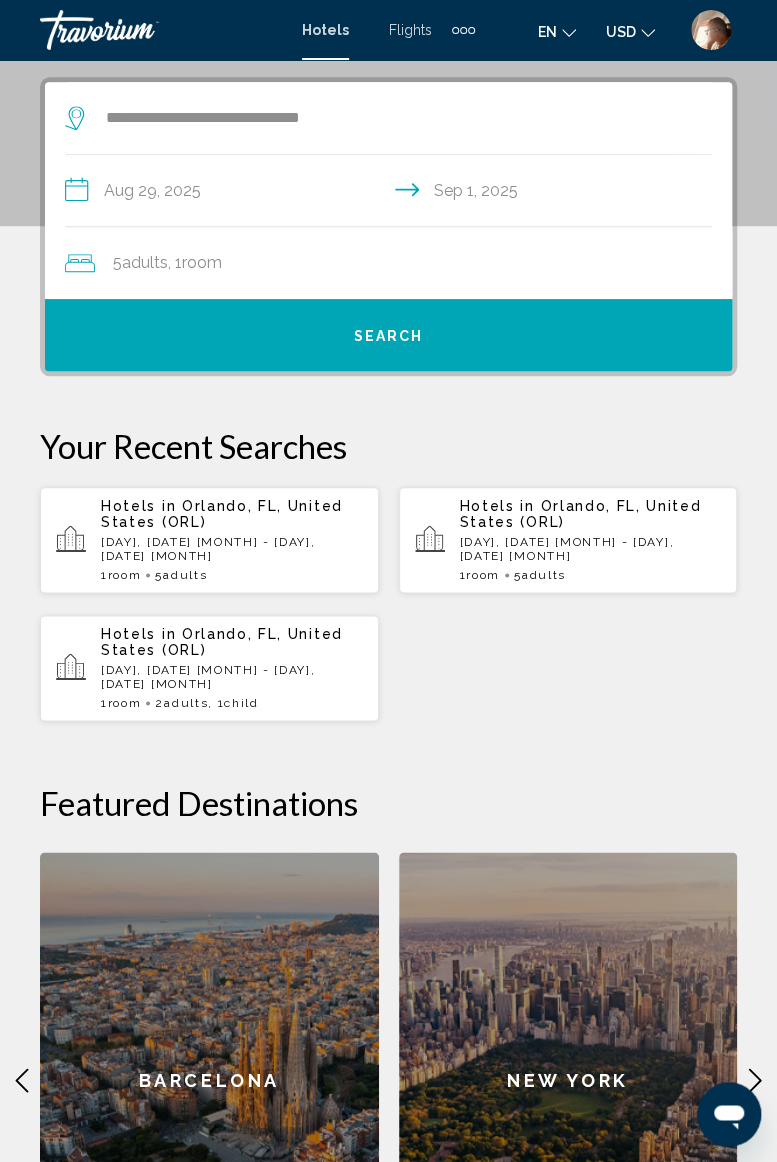 click on "Search" at bounding box center [389, 336] 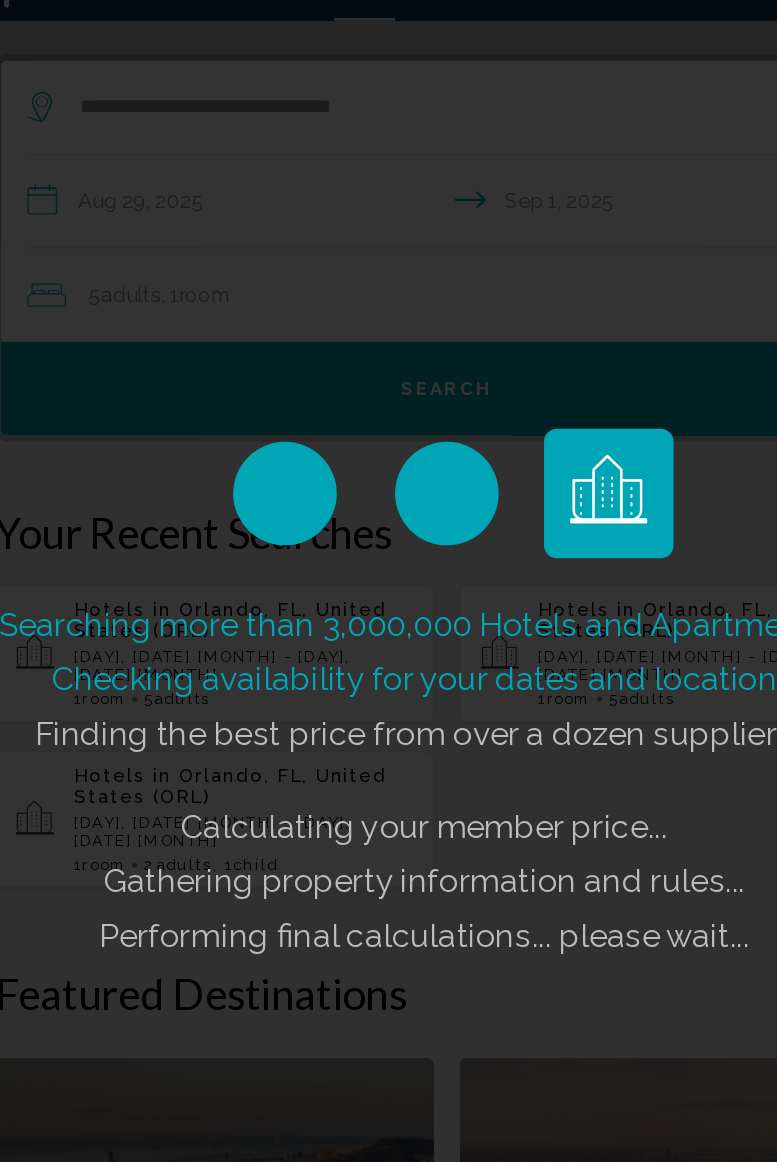 scroll, scrollTop: 365, scrollLeft: 0, axis: vertical 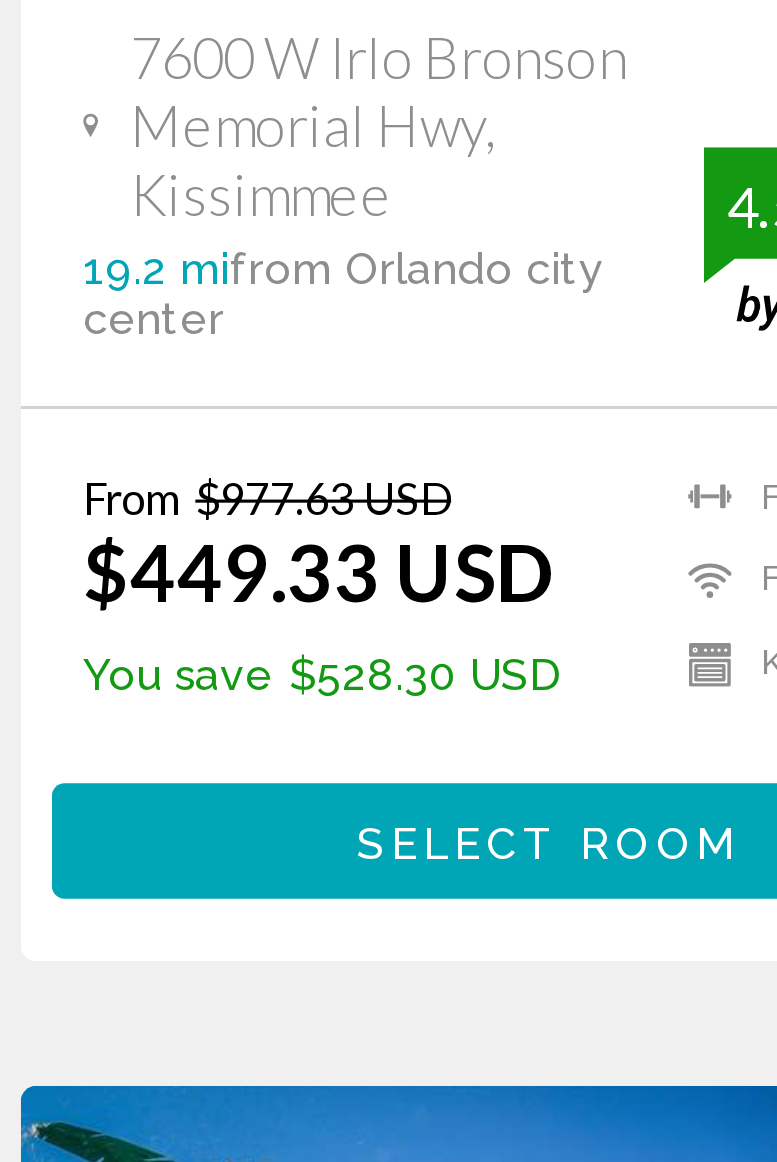 click on "Select Room" at bounding box center (209, 925) 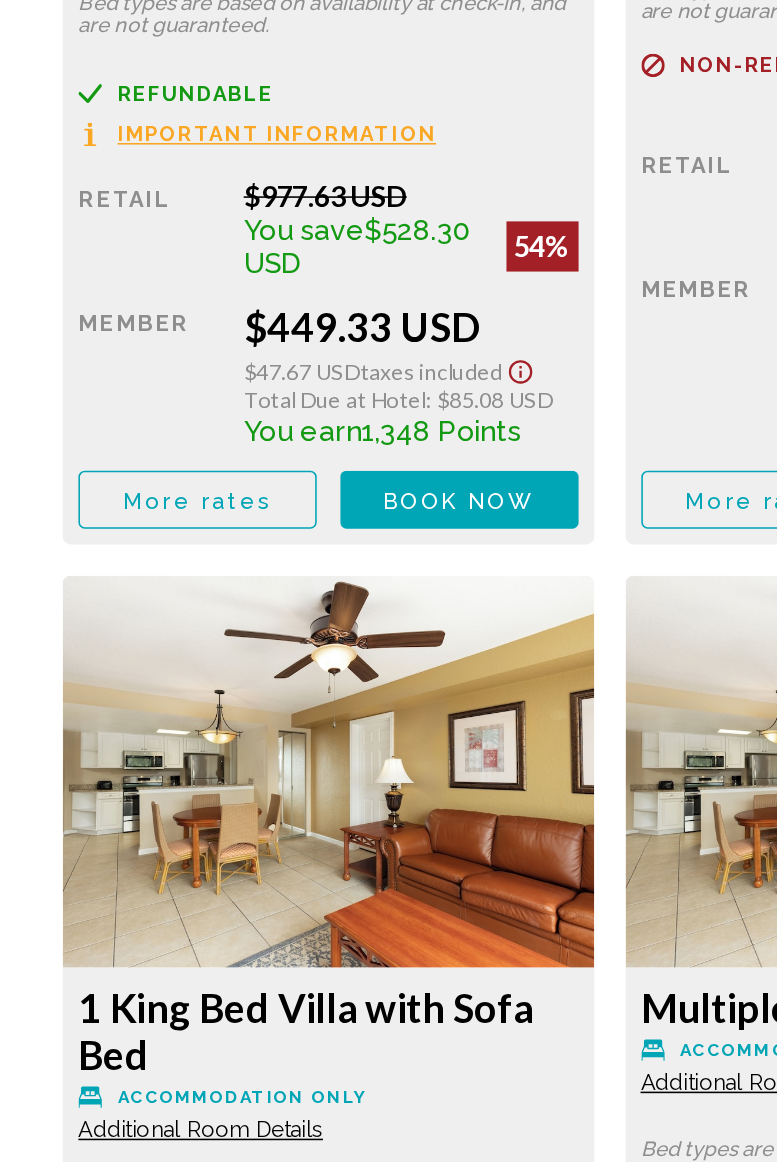 scroll, scrollTop: 3606, scrollLeft: 0, axis: vertical 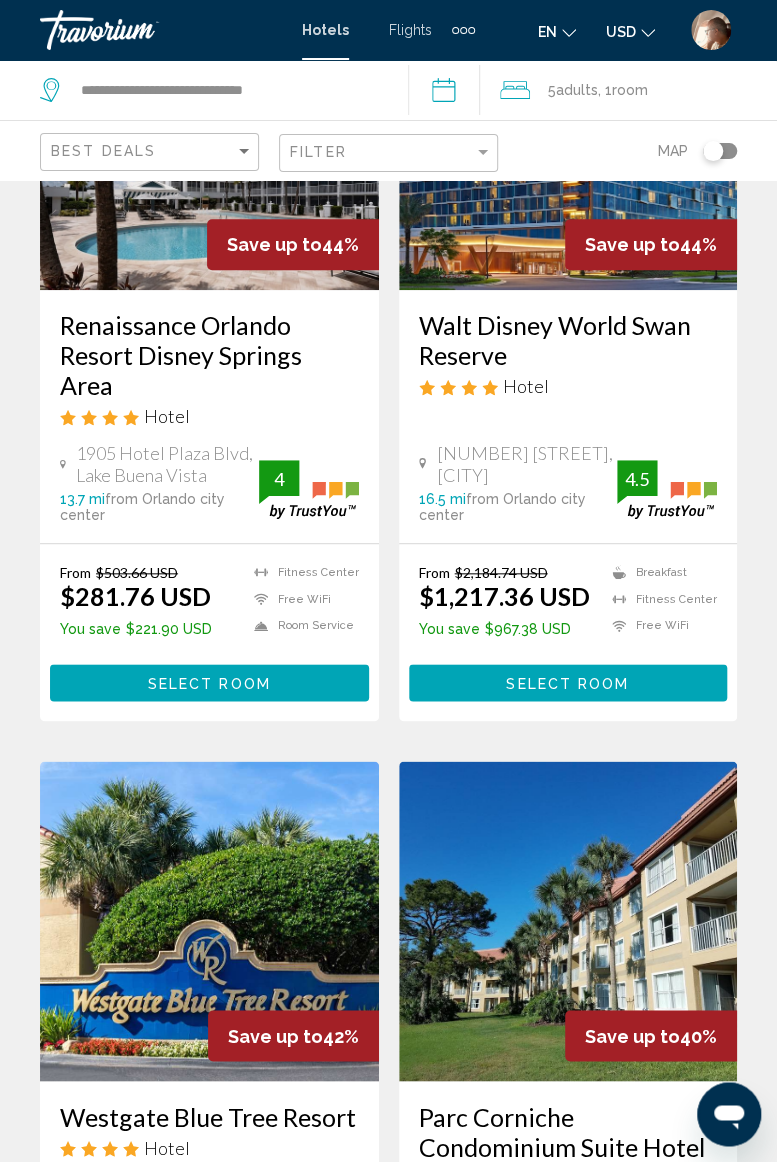 click on "Hotel Search Results  -   496  places to spend your time Save up to  54%   [BRAND] [BRAND]
Hotel
[NUMBER] [STREET], [CITY] 19.2 mi  from [CITY] city center from hotel 4.5 From $[NUMBER] USD $[NUMBER] USD  You save  $[NUMBER] USD
Fitness Center
Free WiFi
Kitchenette
Kitchenette
Pets Allowed
Shuttle Service  4.5 Select Room Save up to  52%   [BRAND] [BRAND] [BRAND] by Vstays
4.5" at bounding box center (388, -16) 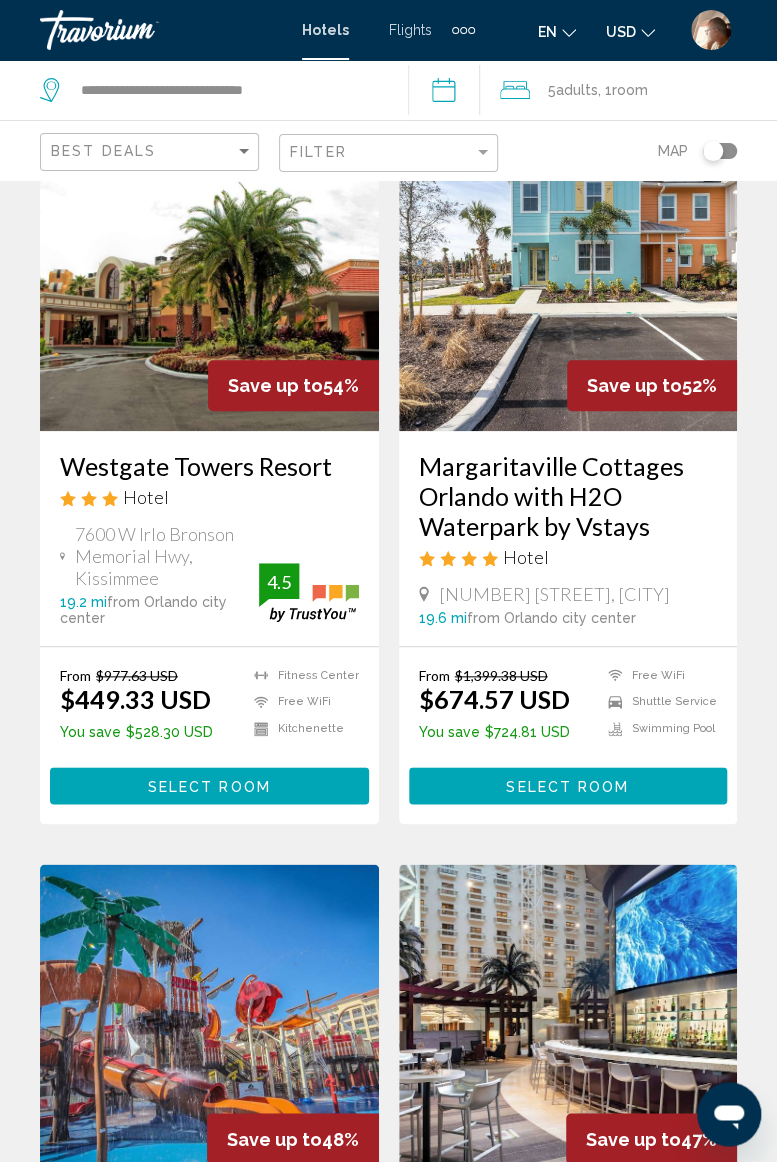 scroll, scrollTop: 0, scrollLeft: 0, axis: both 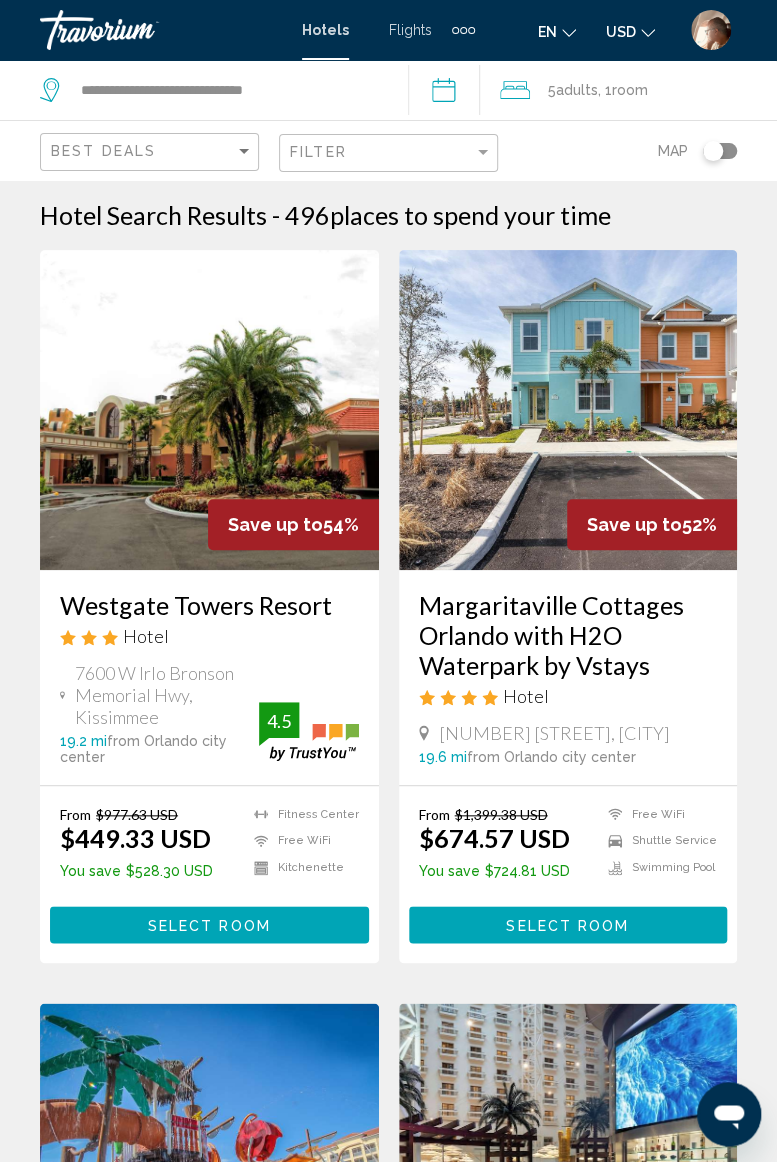 click 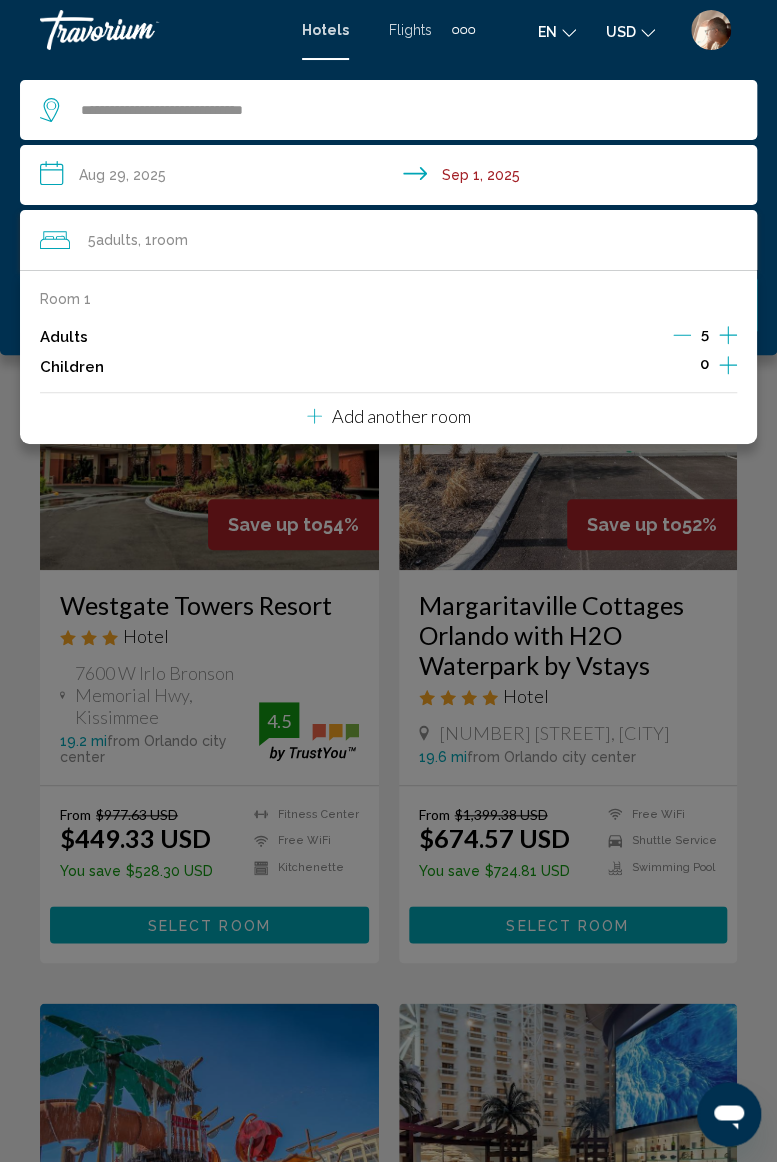 click 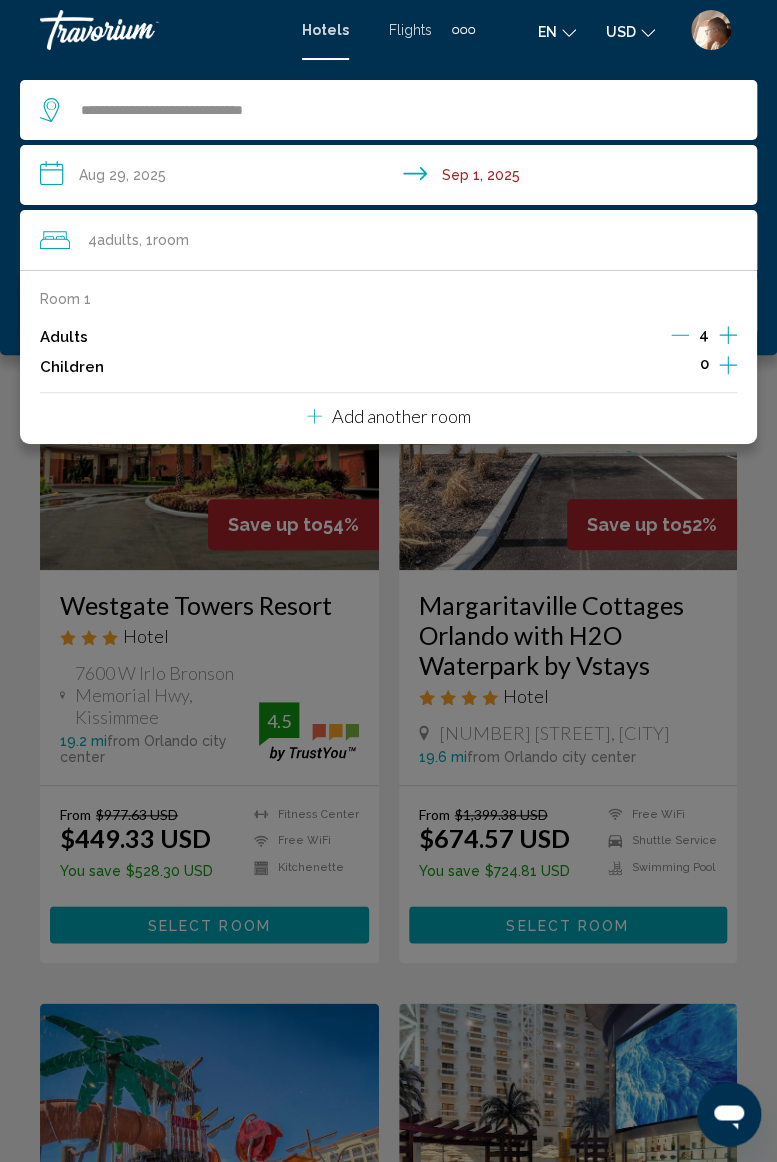 click 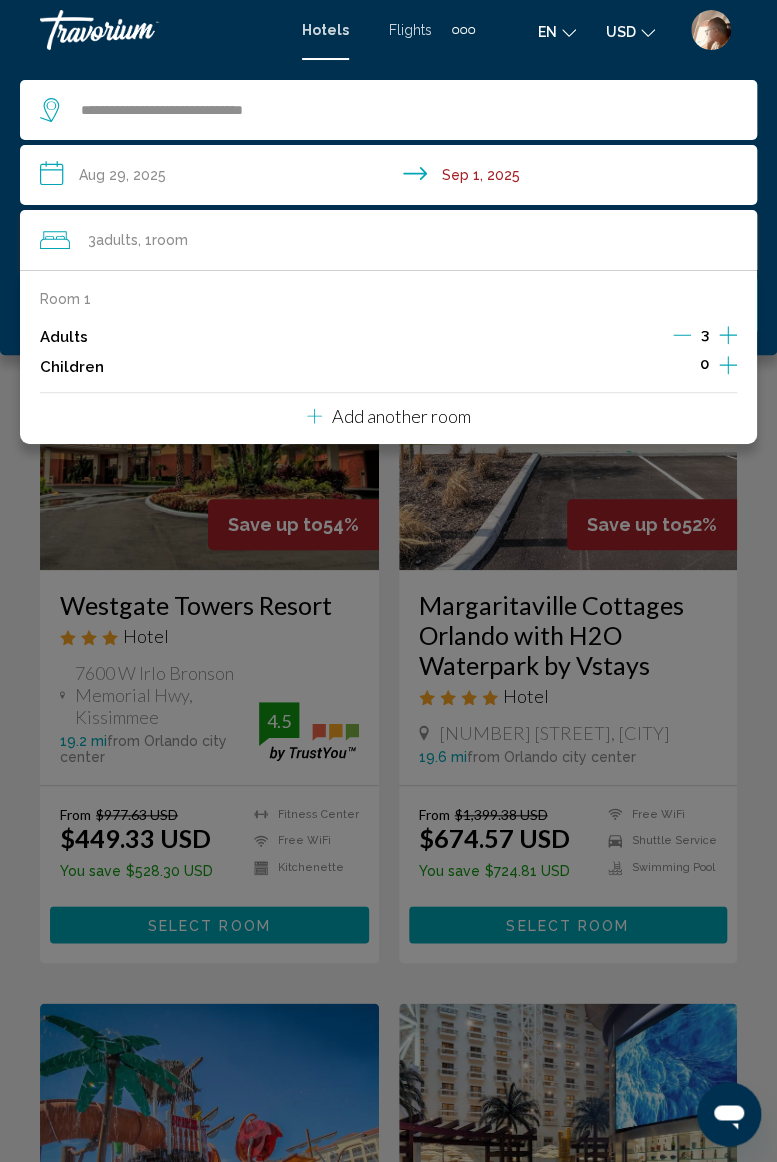 click 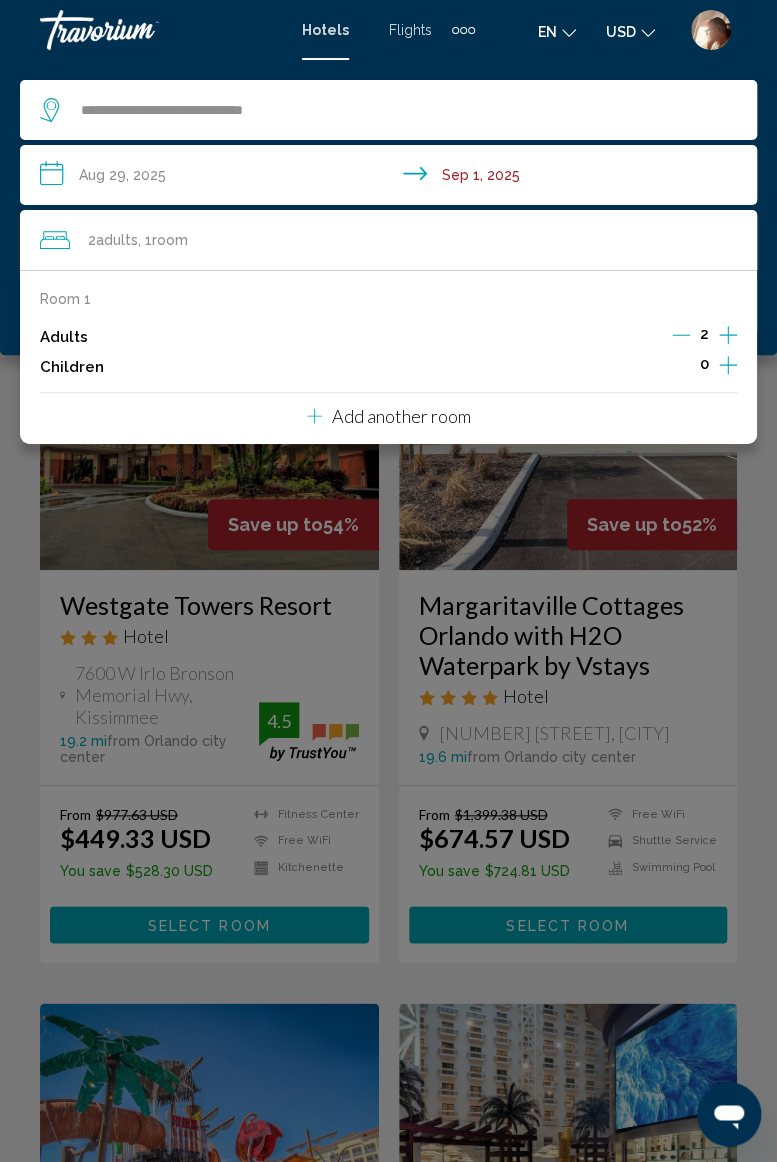 click on "**********" at bounding box center (392, 178) 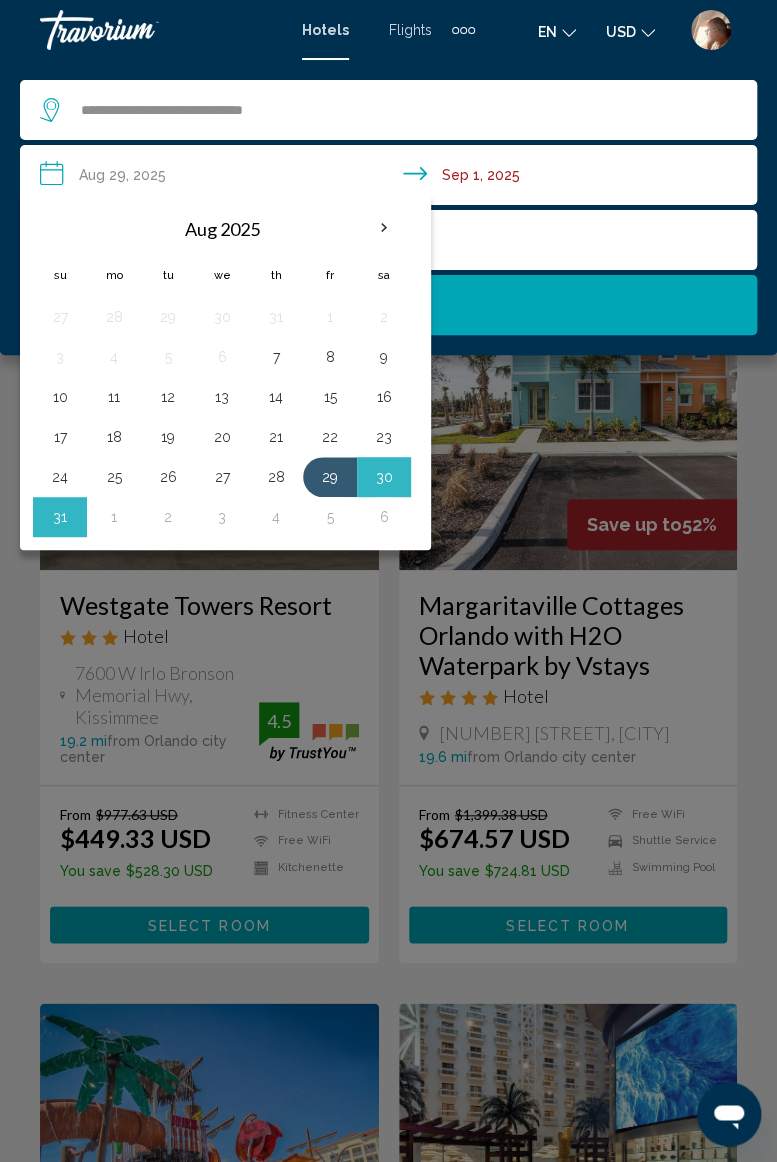 click on "28" at bounding box center [276, 477] 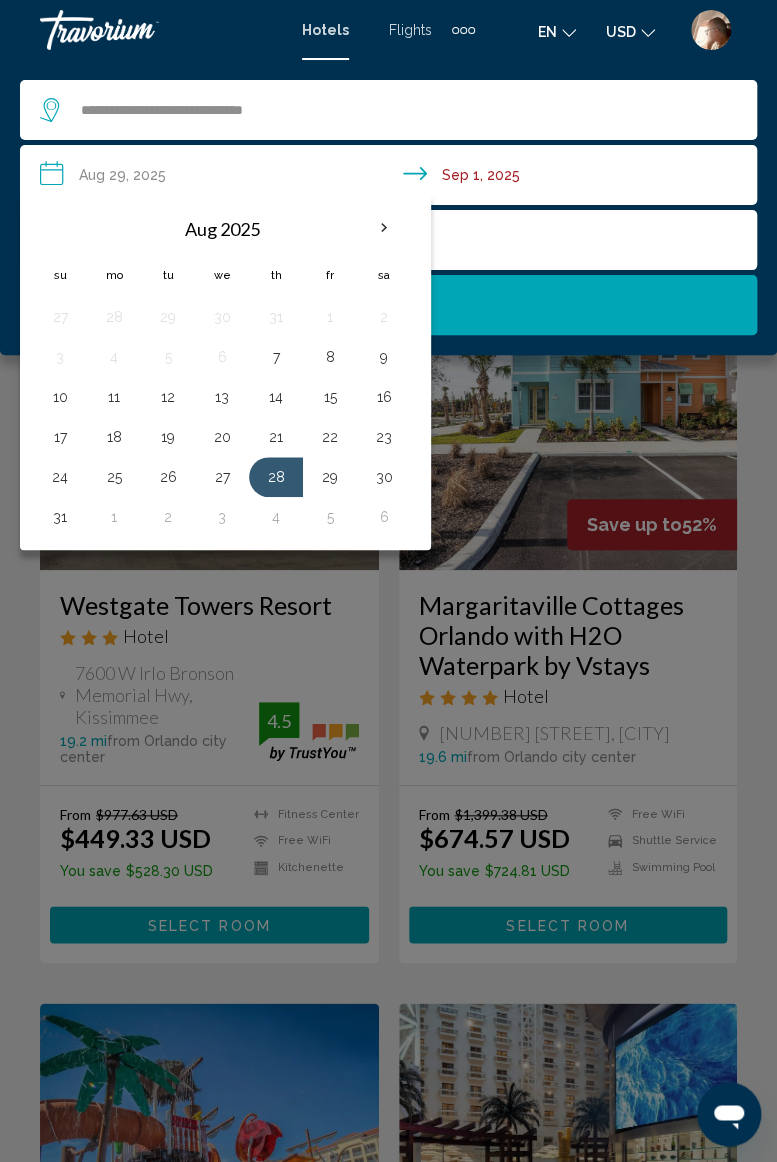click on "1" at bounding box center (114, 517) 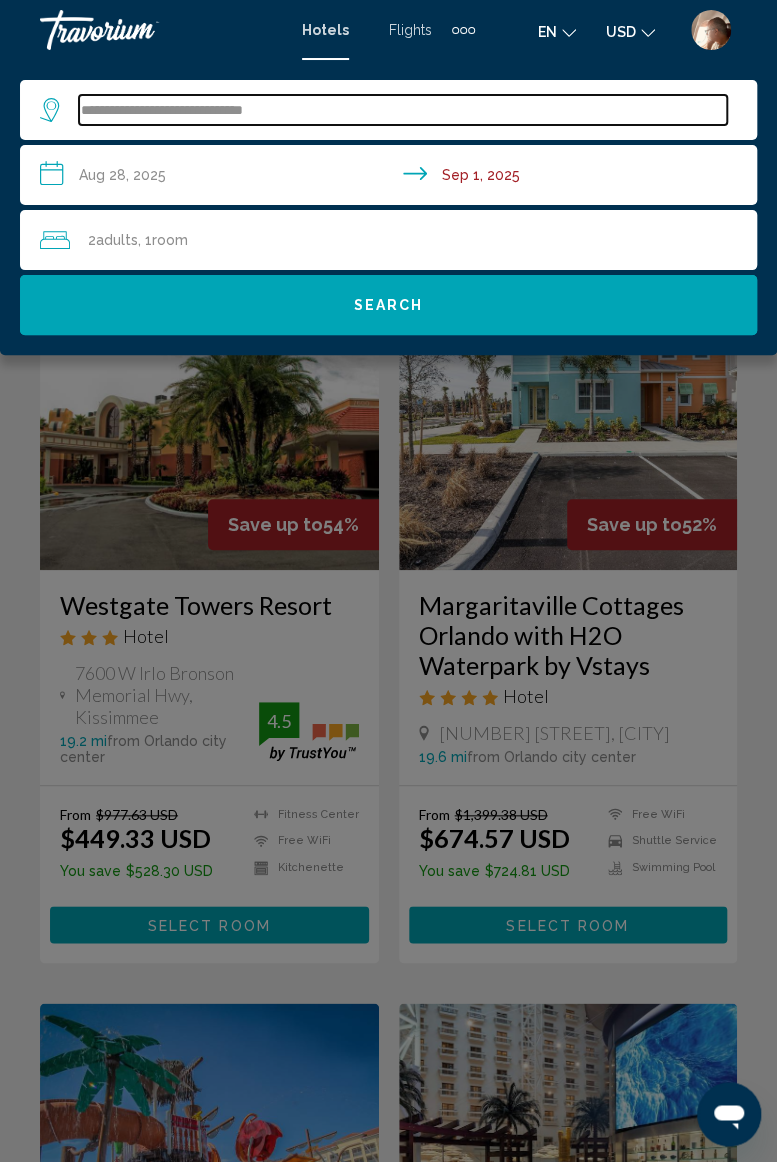 click on "**********" at bounding box center [403, 110] 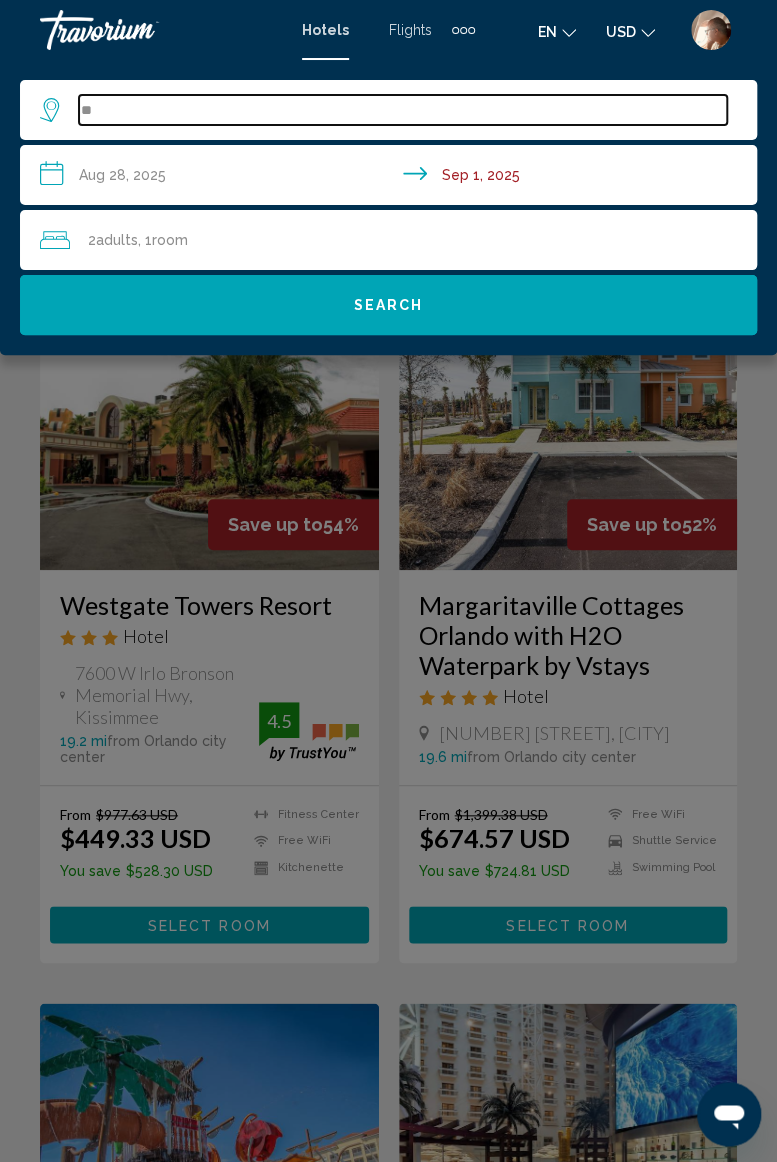 type on "*" 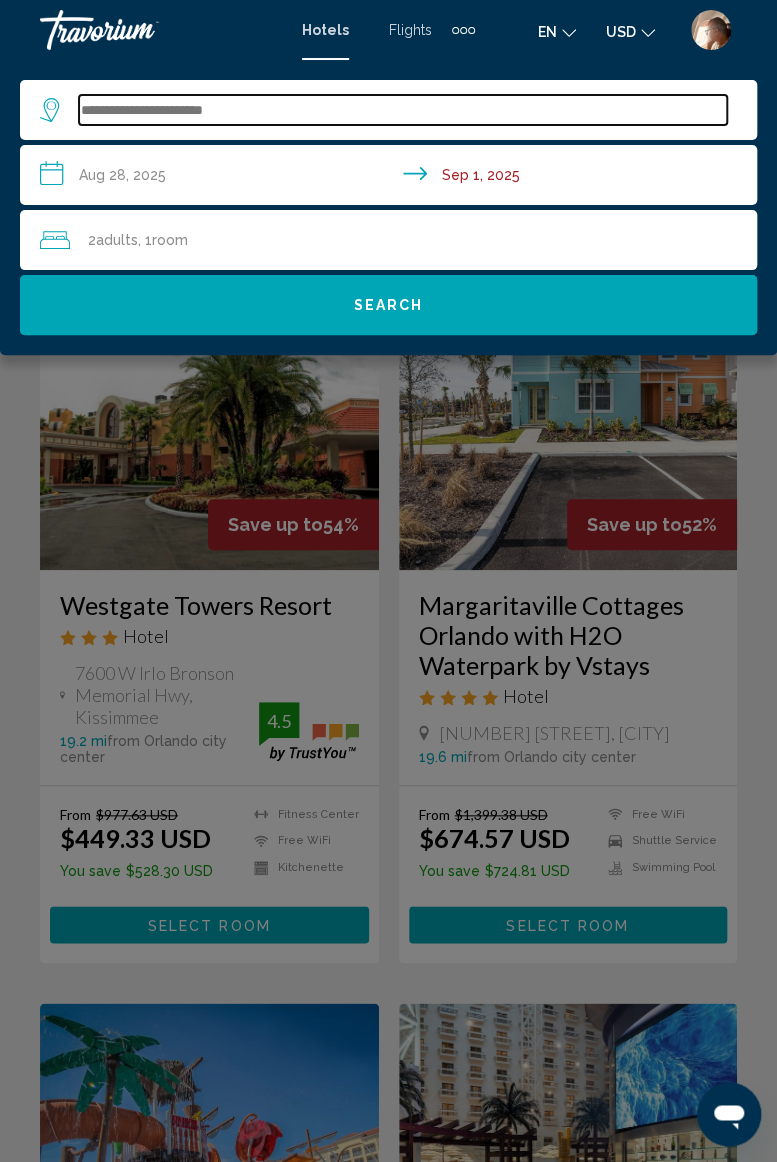 type on "*" 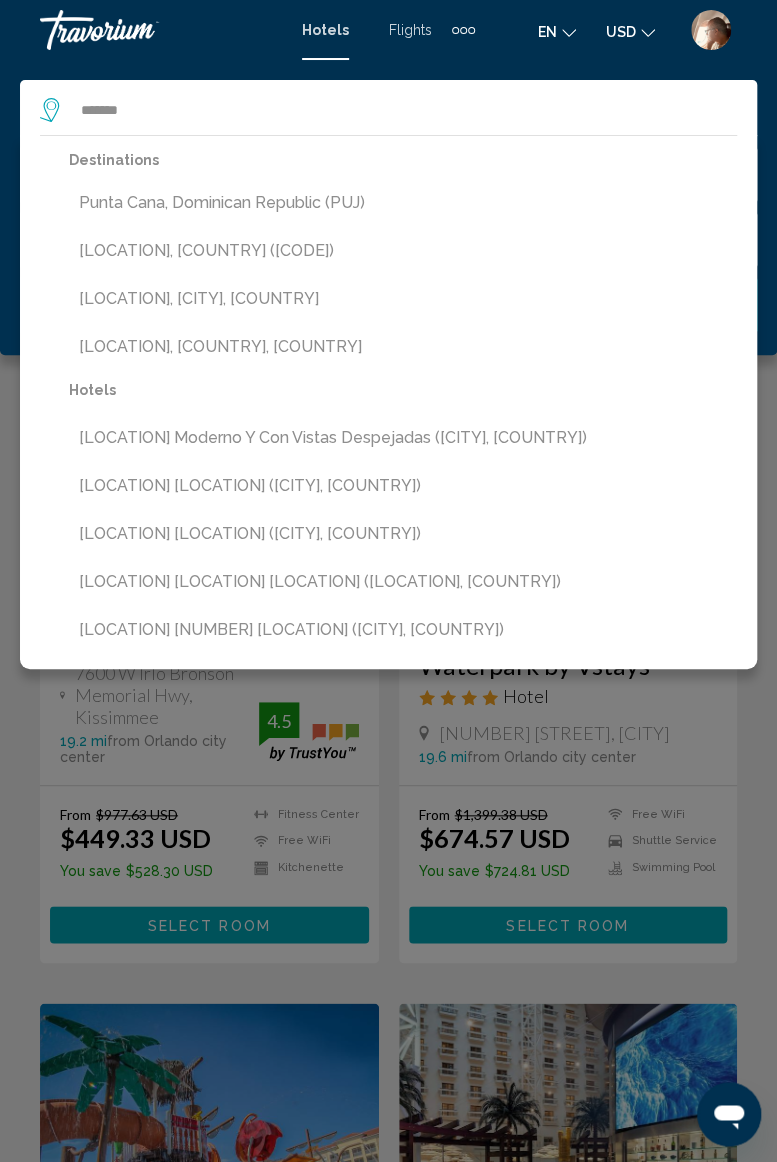 click on "Punta Cana, Dominican Republic (PUJ)" at bounding box center [403, 203] 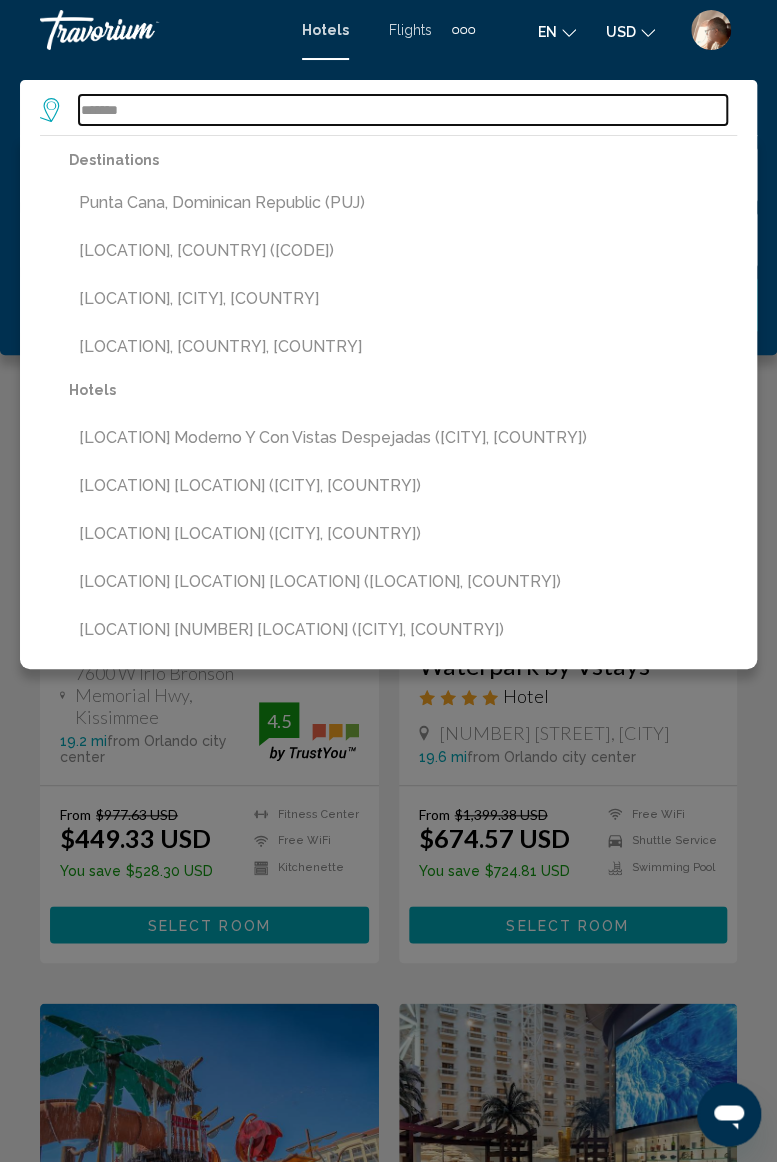 type on "**********" 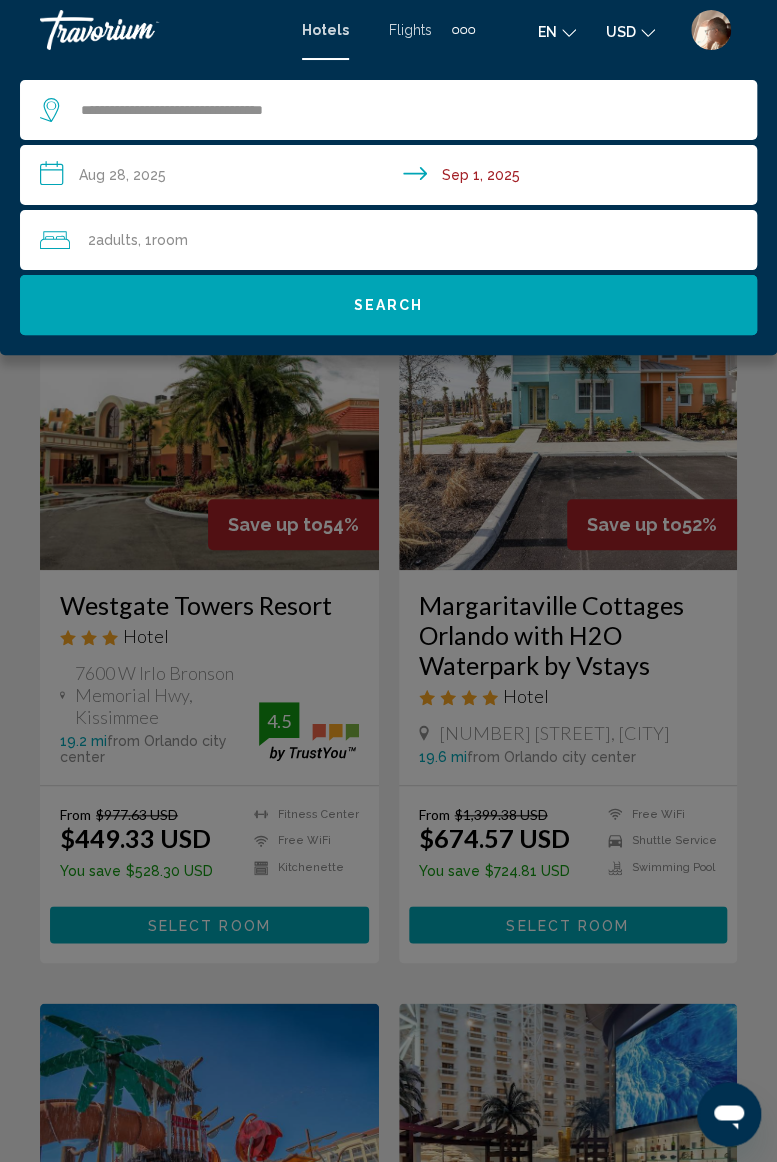 click on "Search" 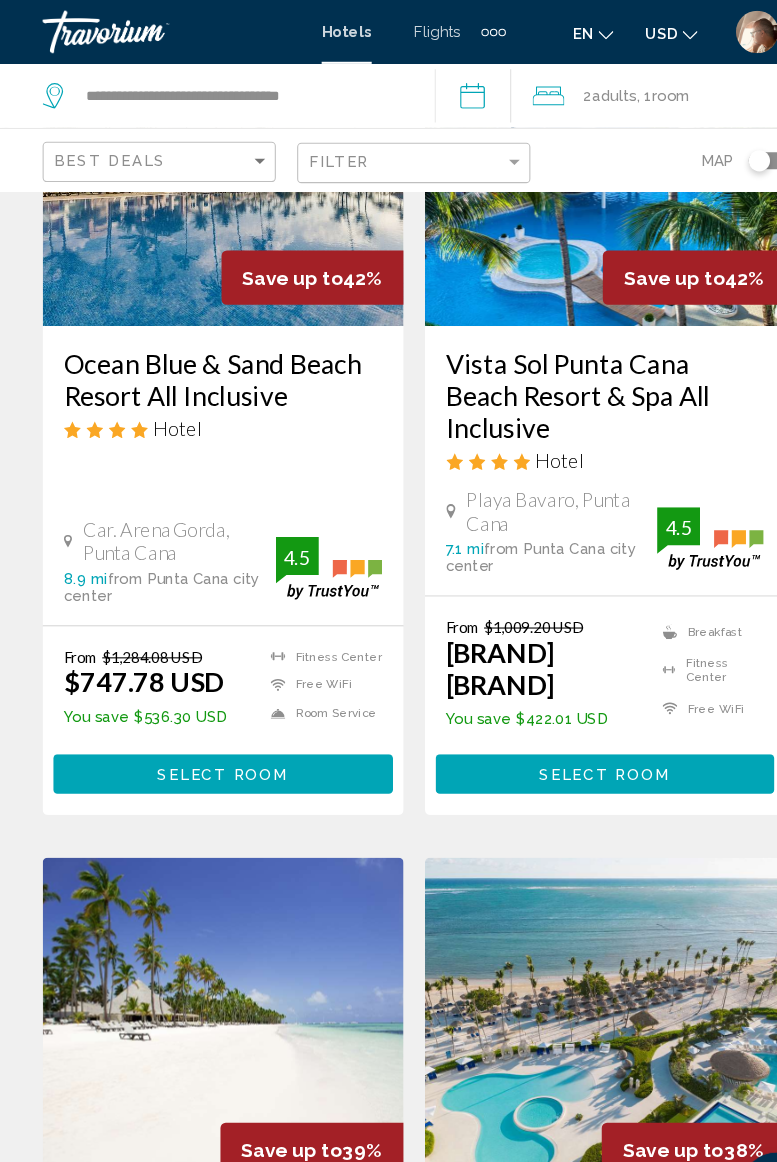 scroll, scrollTop: 0, scrollLeft: 0, axis: both 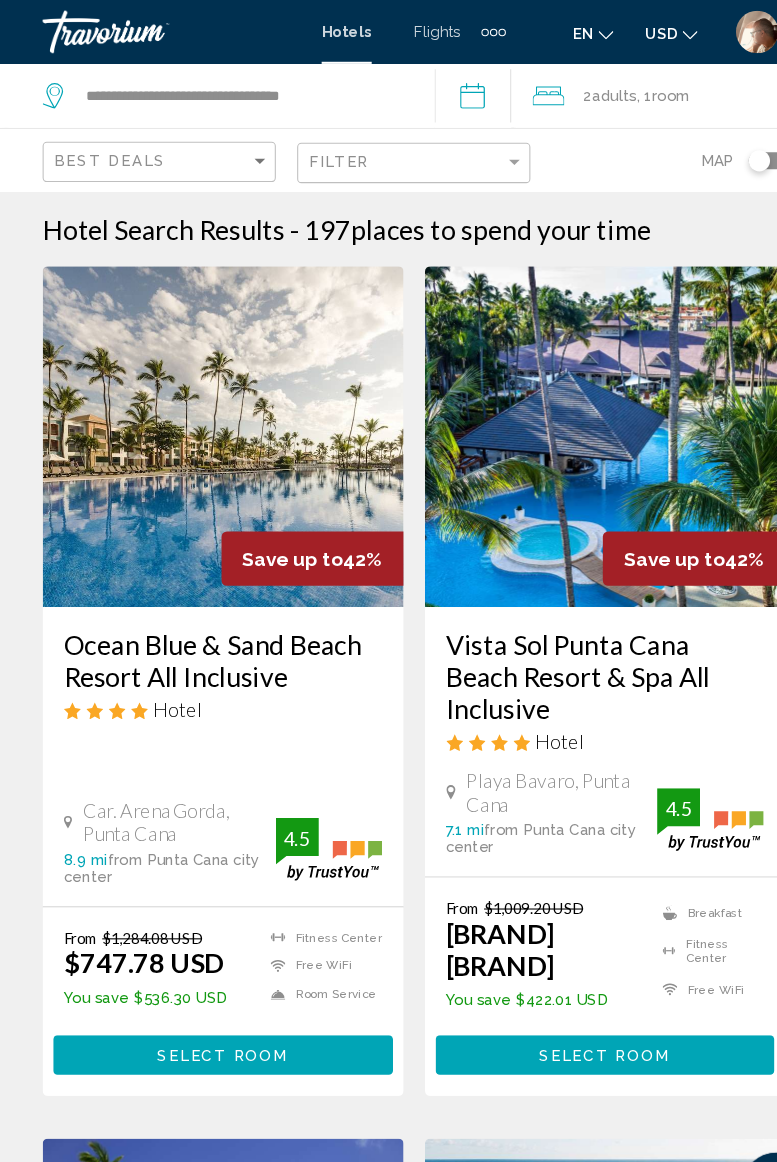 click at bounding box center [140, 30] 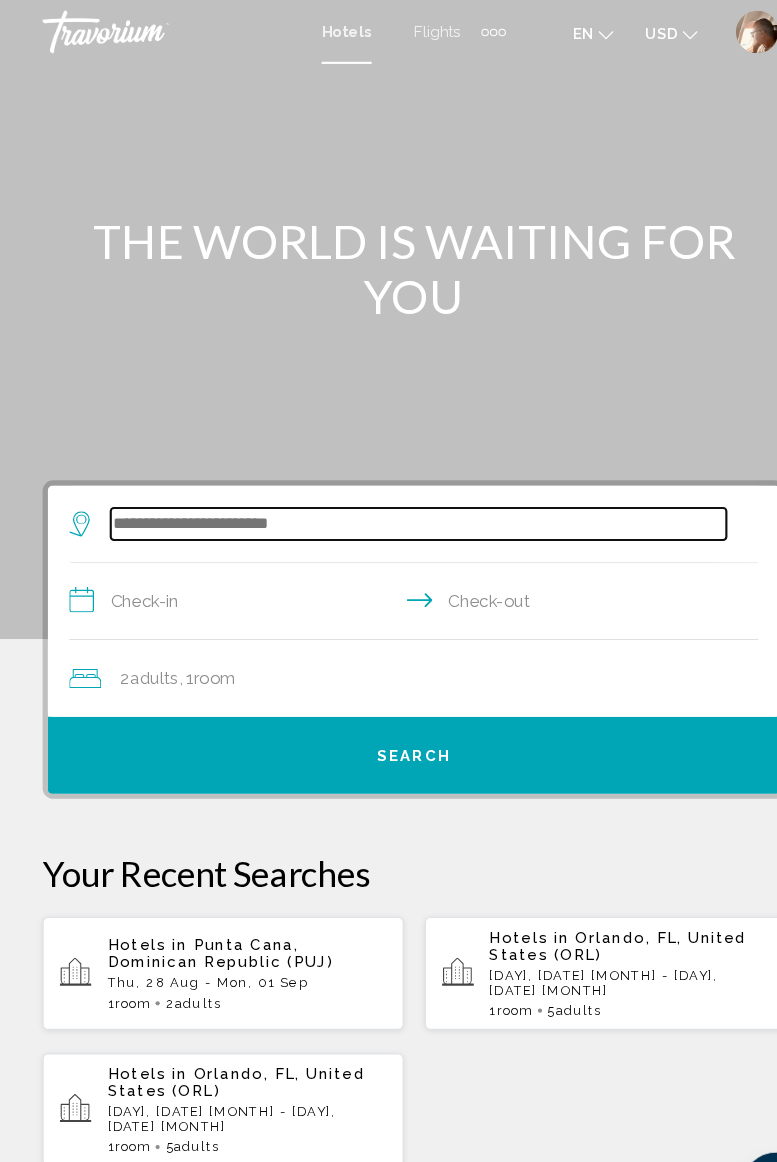 click at bounding box center [393, 492] 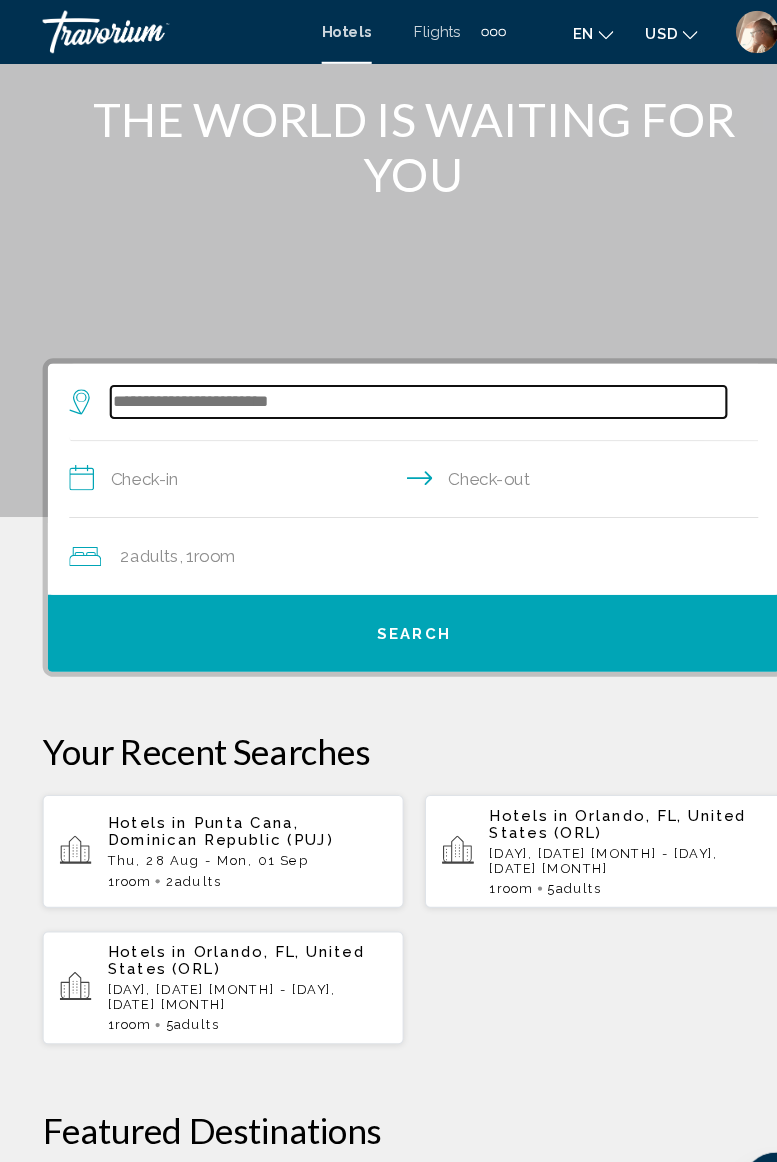 scroll, scrollTop: 114, scrollLeft: 0, axis: vertical 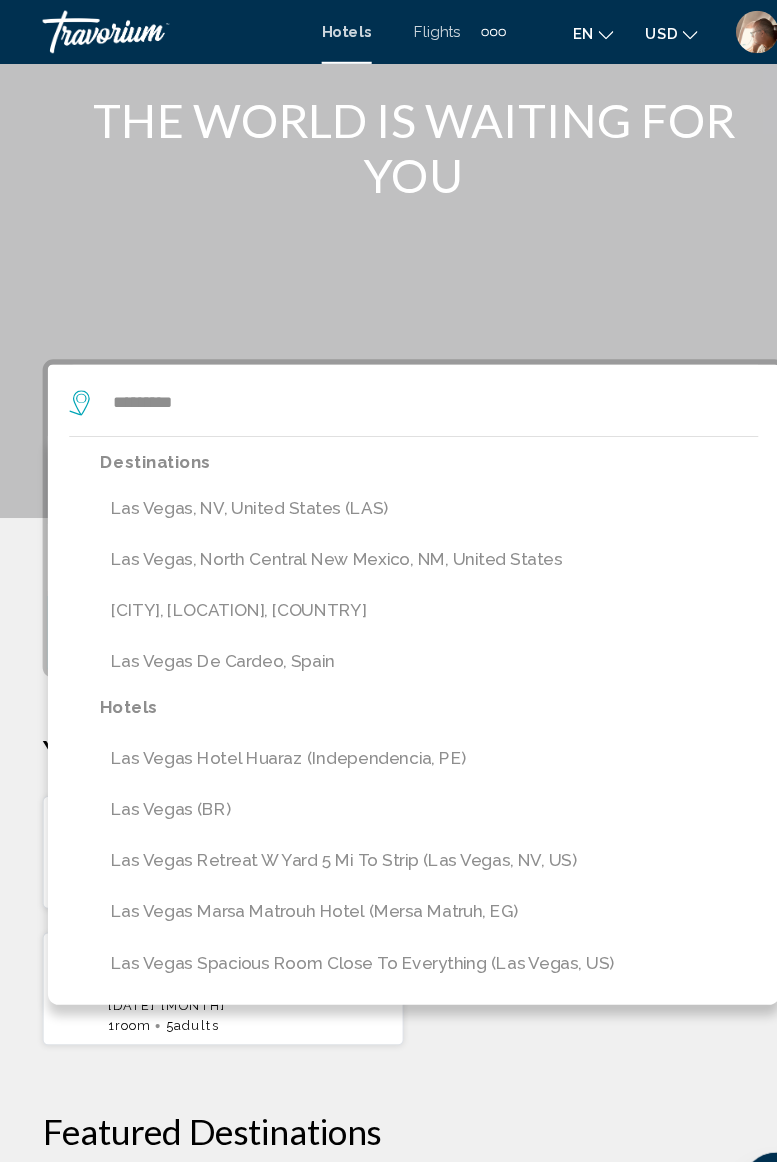 click on "Las Vegas, NV, United States (LAS)" at bounding box center (403, 477) 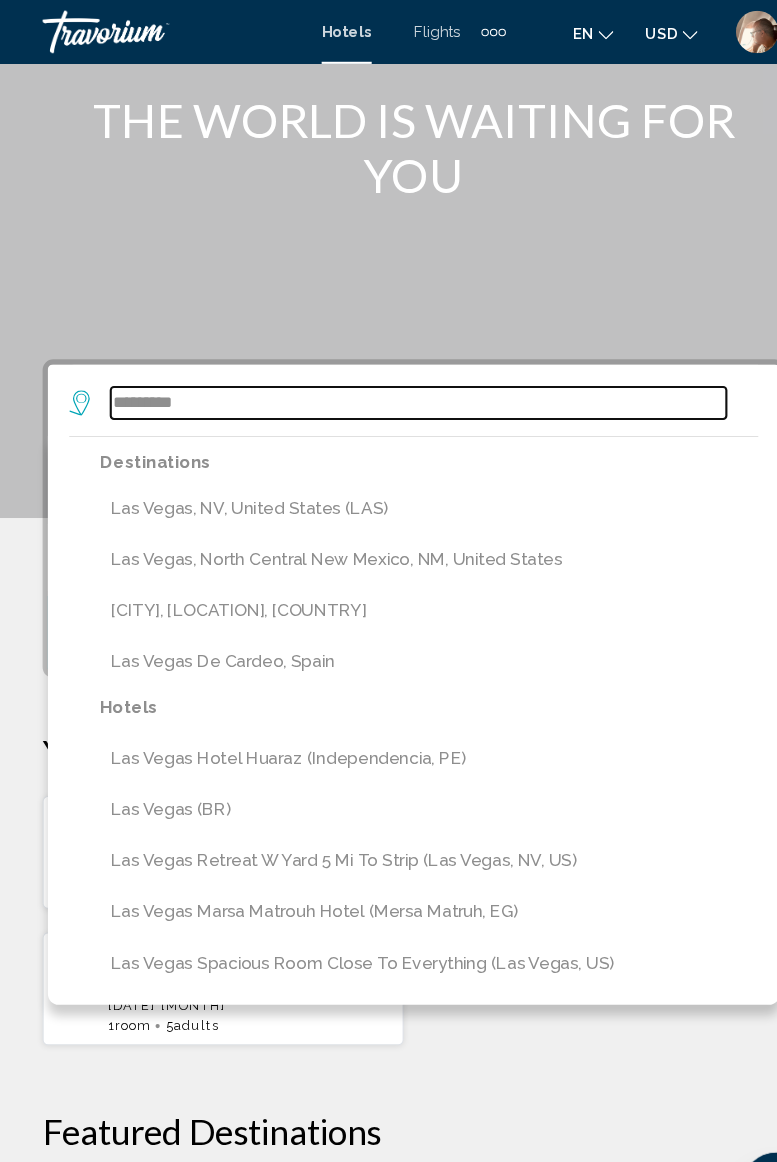 type on "**********" 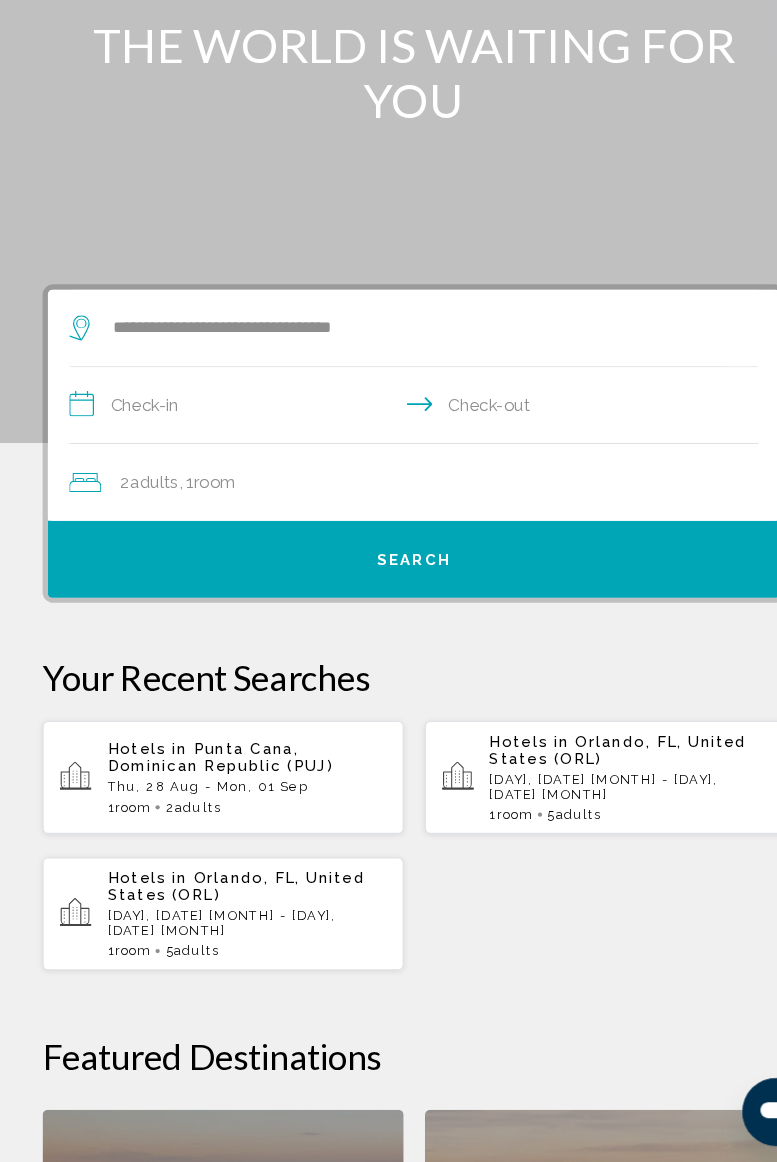click on "**********" at bounding box center (392, 453) 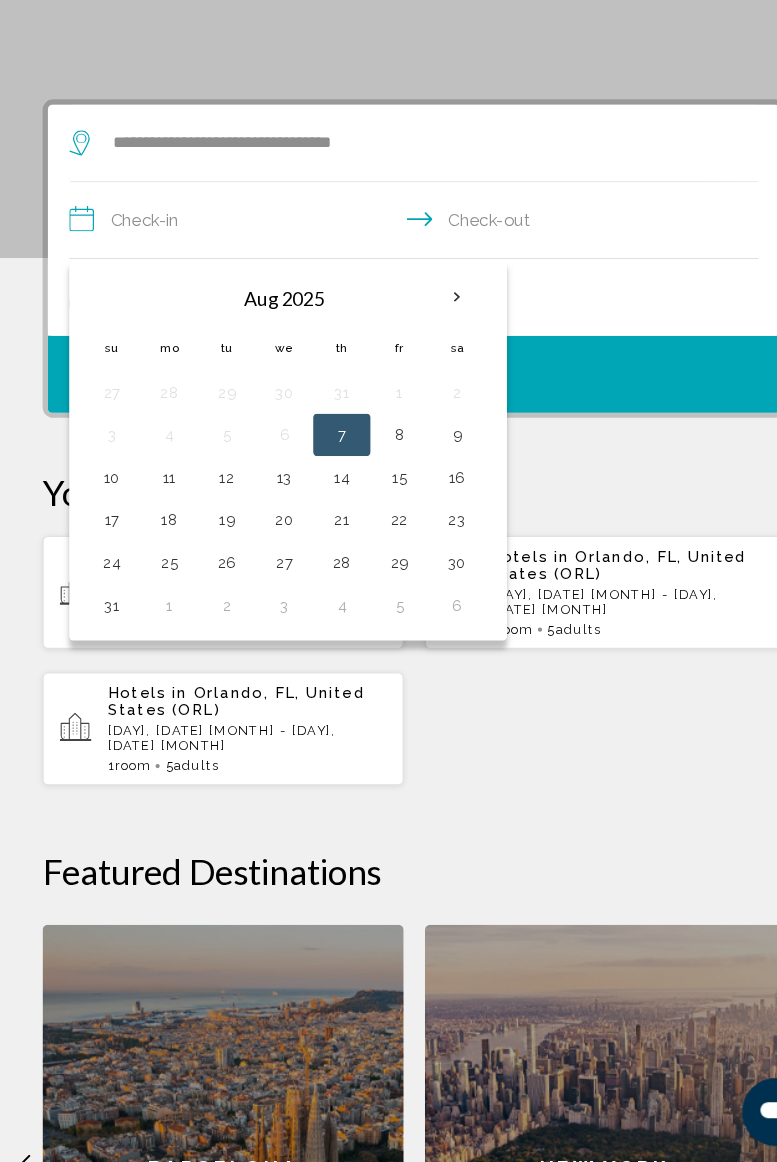 scroll, scrollTop: 315, scrollLeft: 0, axis: vertical 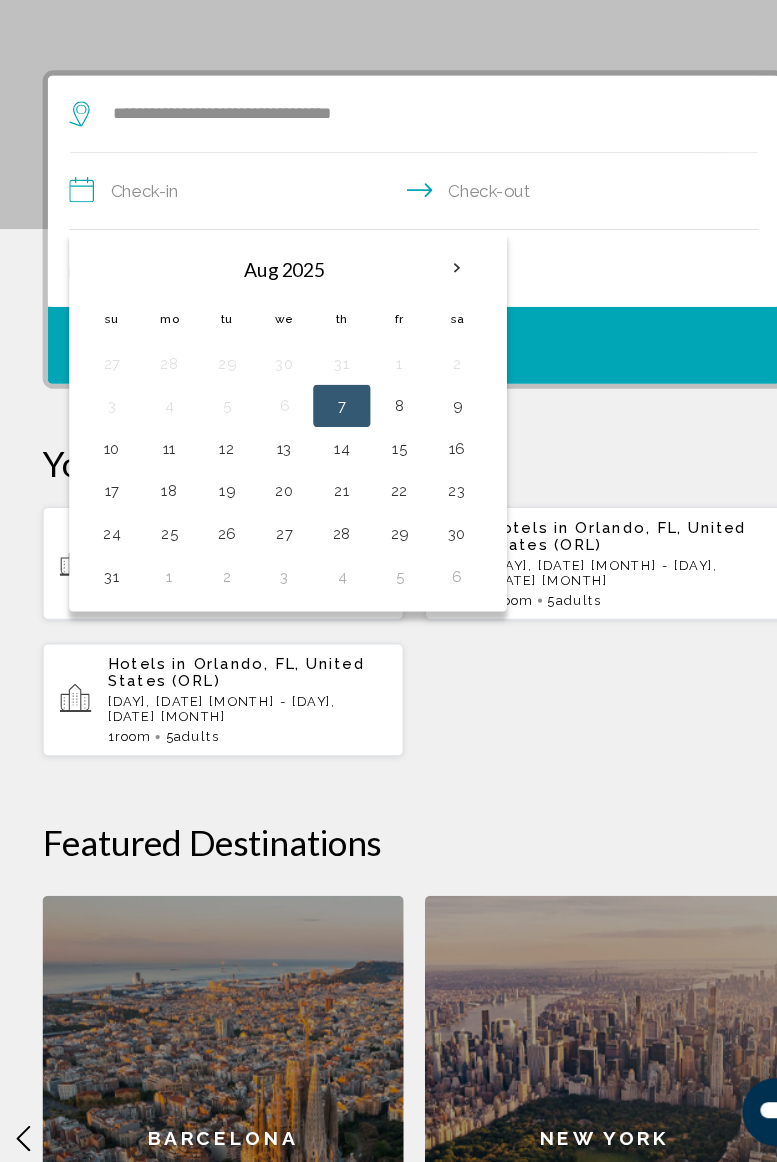 click on "28" at bounding box center (321, 571) 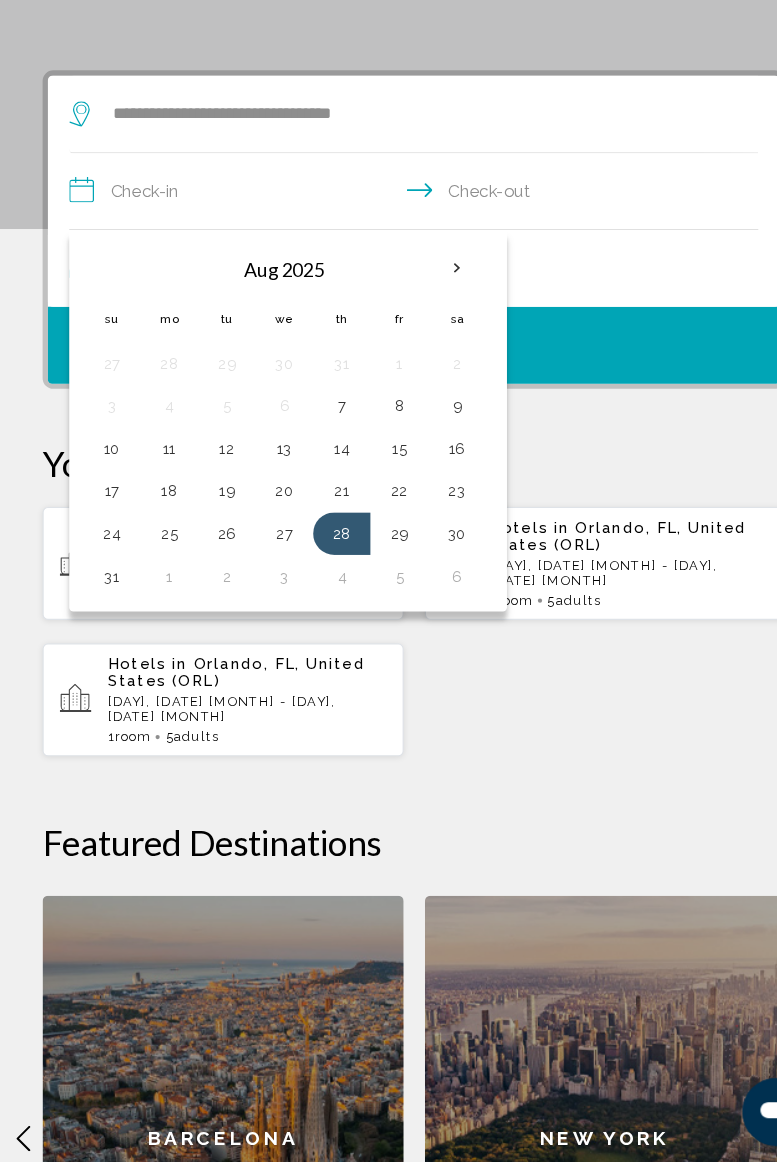 click on "1" at bounding box center [159, 611] 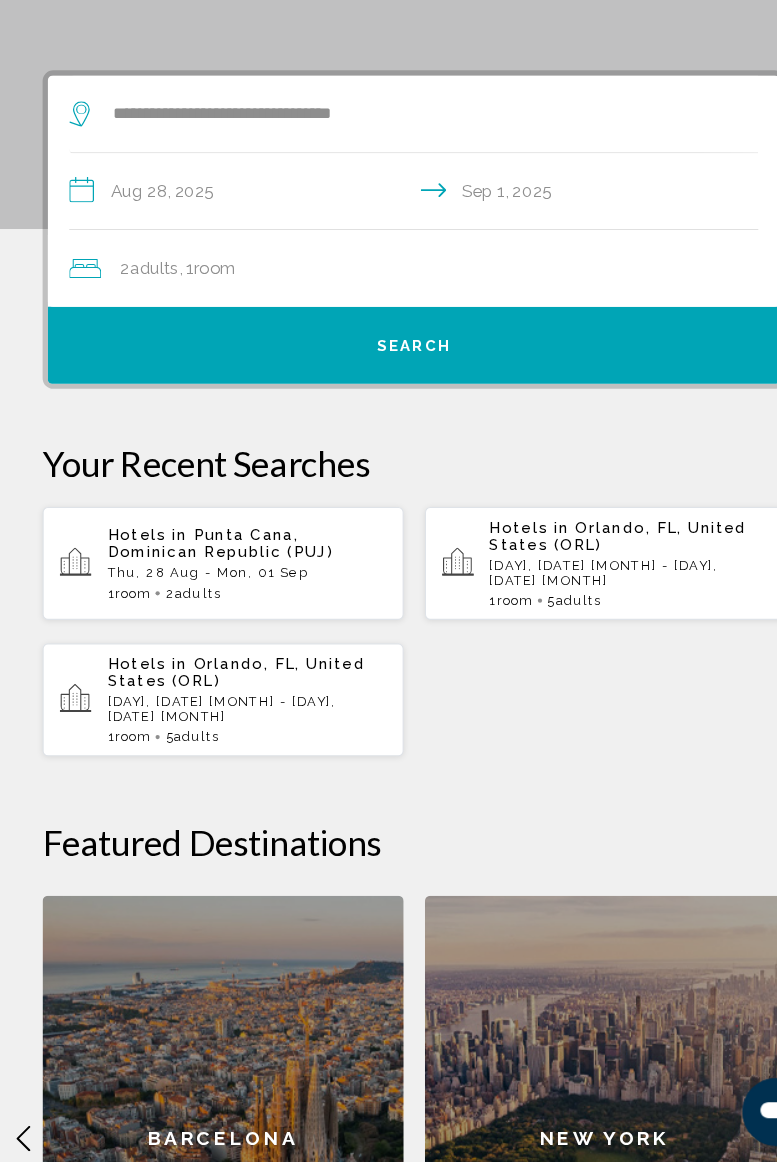 click on "Search" at bounding box center [389, 395] 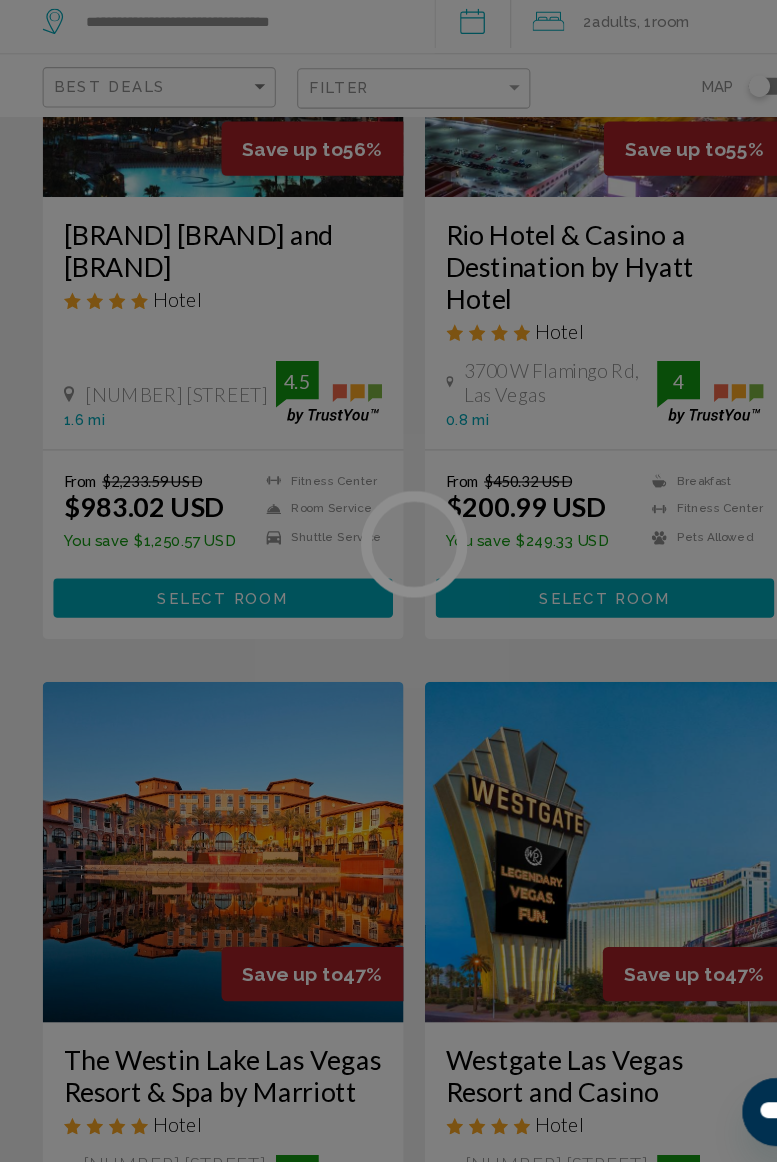 scroll, scrollTop: 0, scrollLeft: 0, axis: both 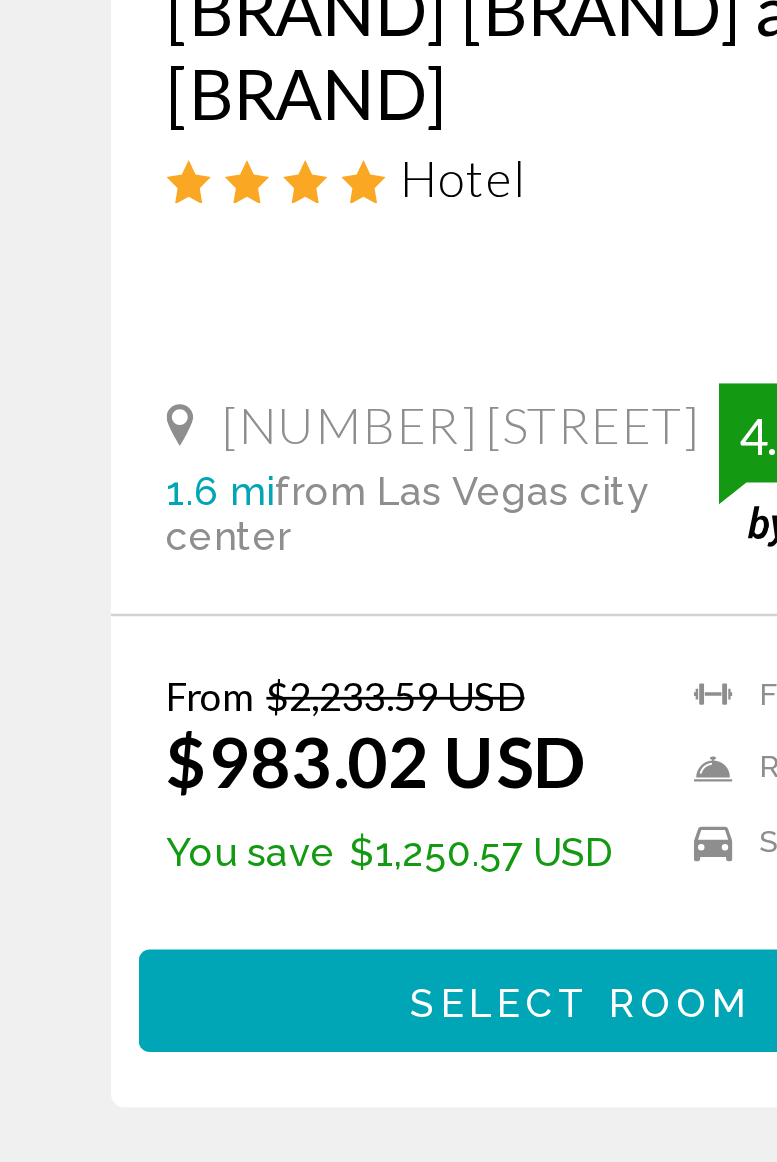 click on "Select Room" at bounding box center (209, 963) 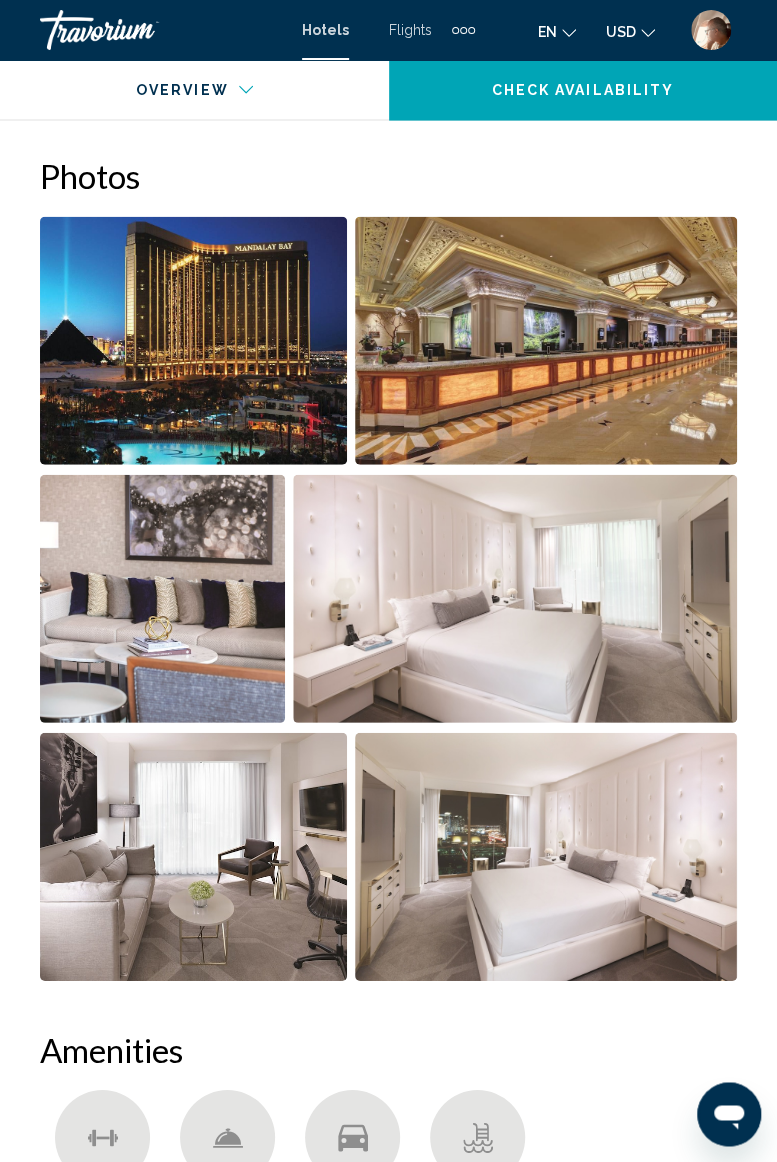 scroll, scrollTop: 1299, scrollLeft: 0, axis: vertical 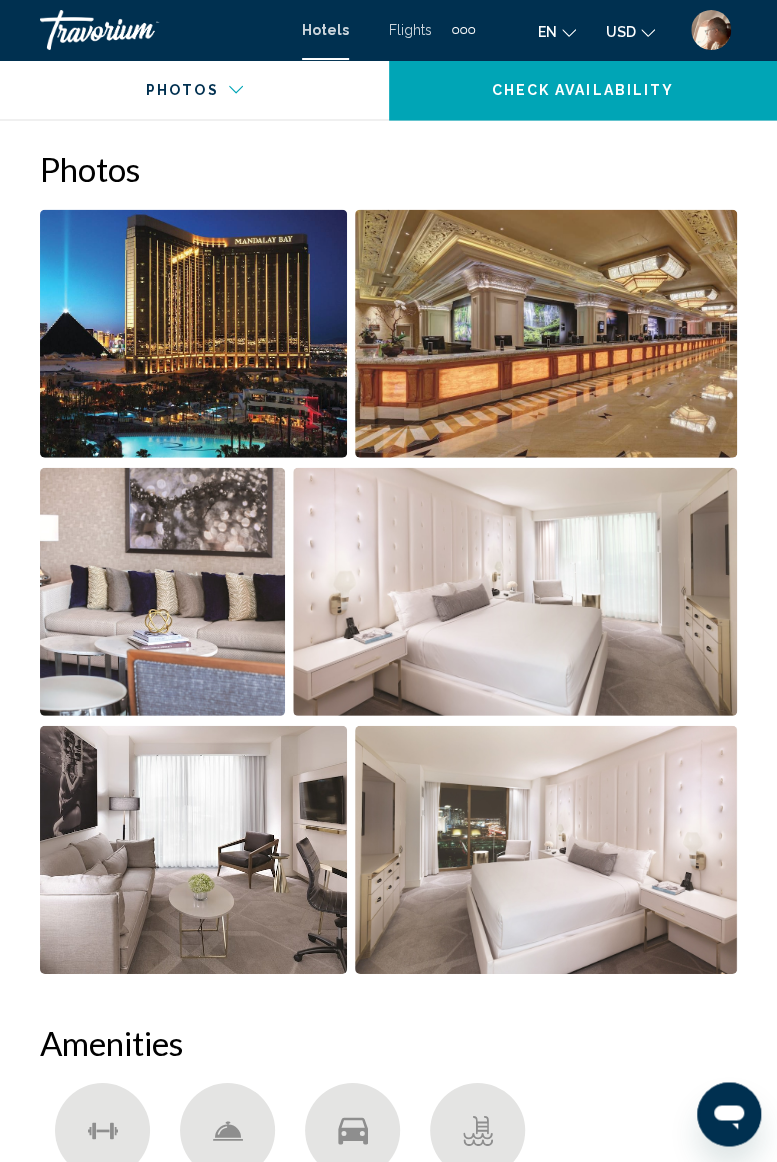 click at bounding box center [193, 334] 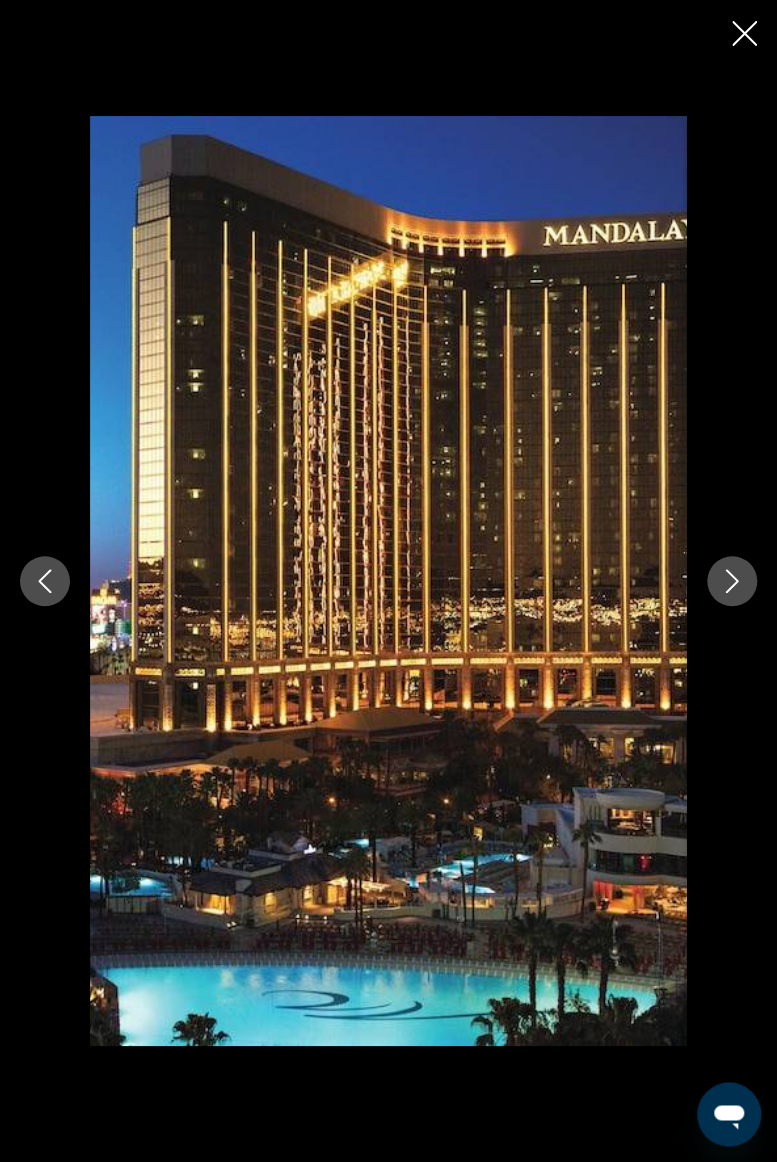click 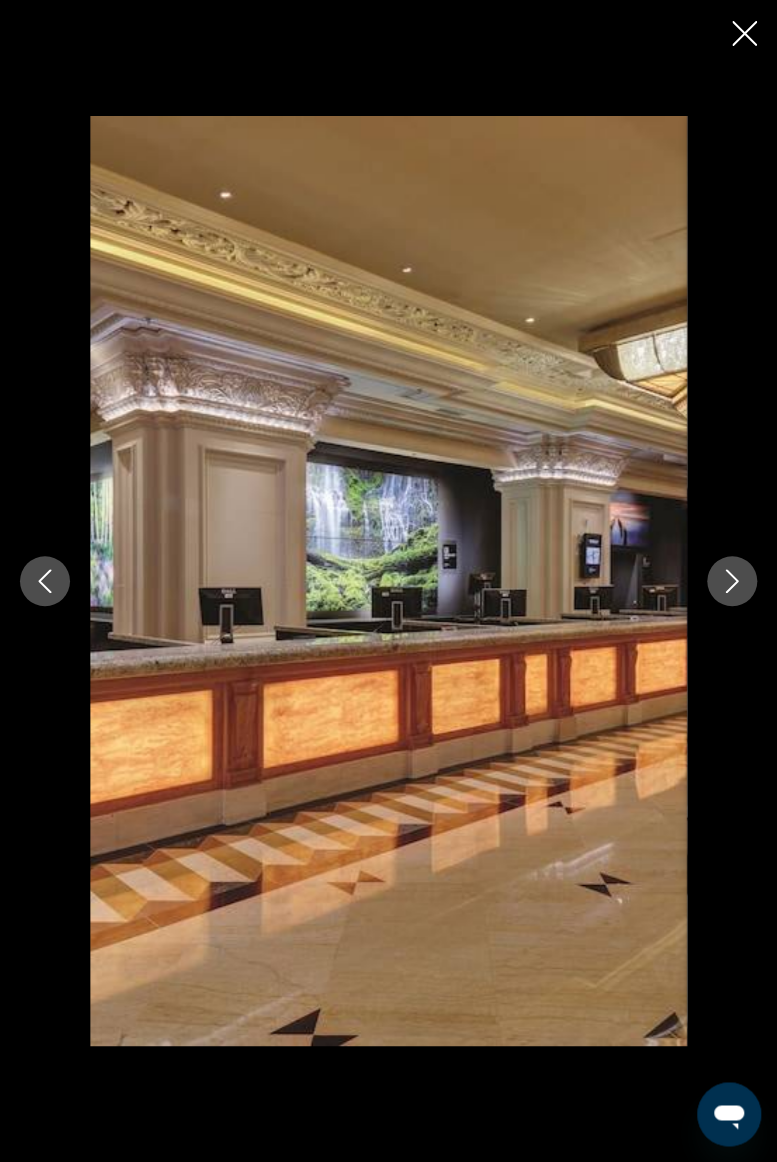 click 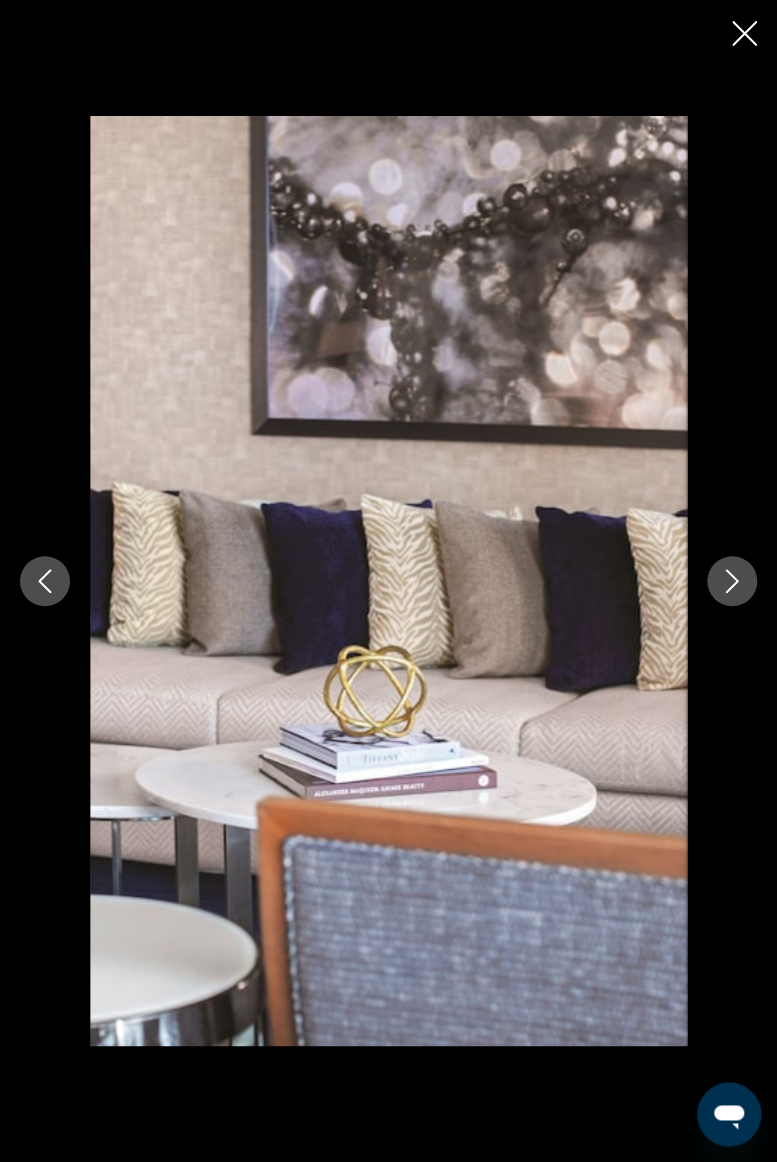 click 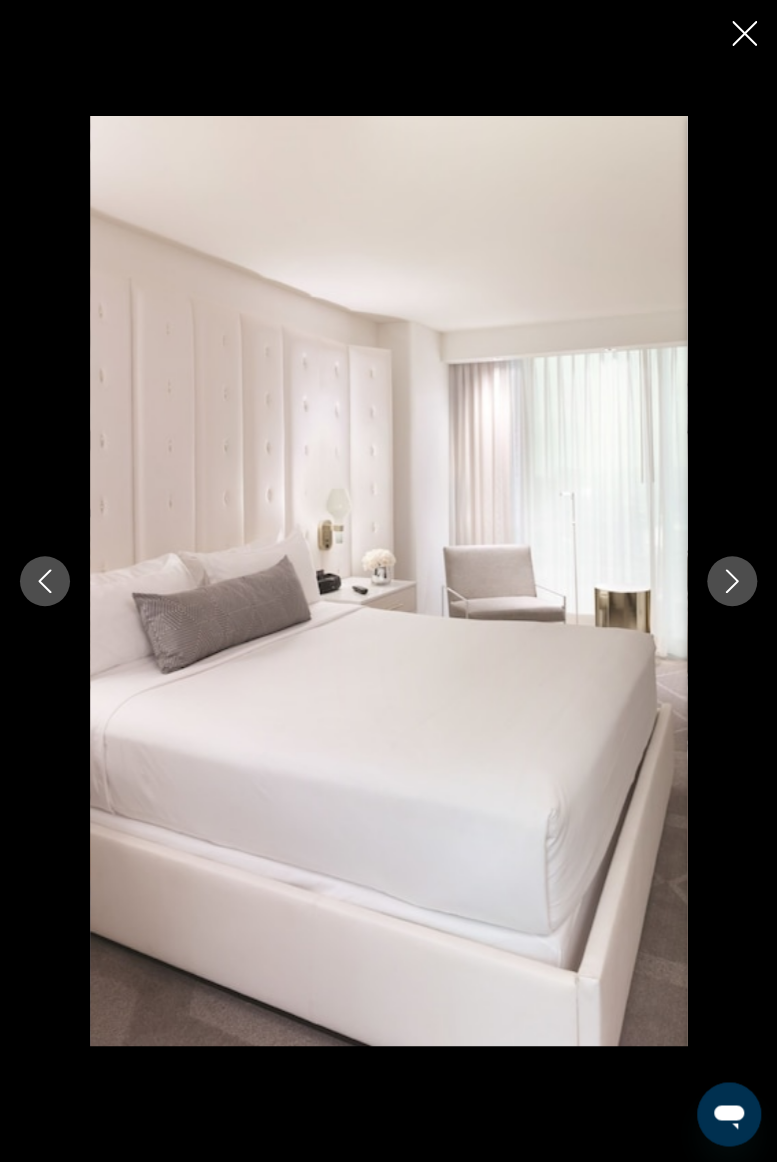 click at bounding box center (732, 581) 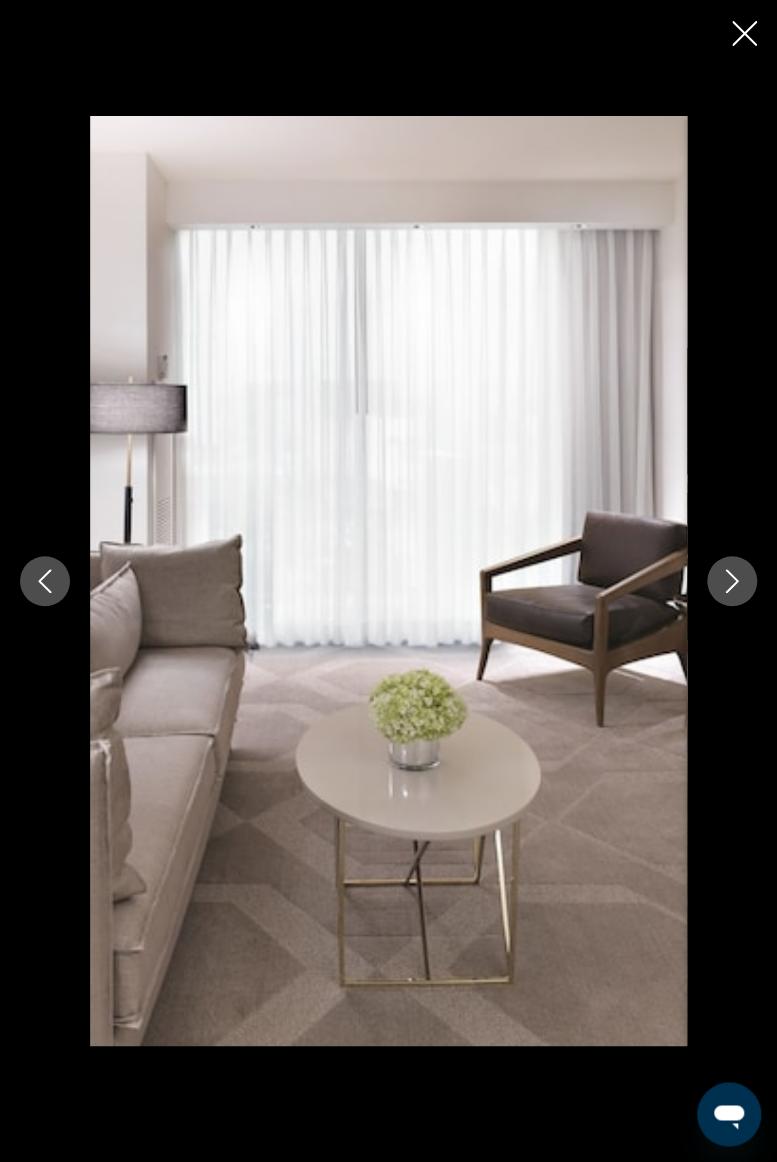 click 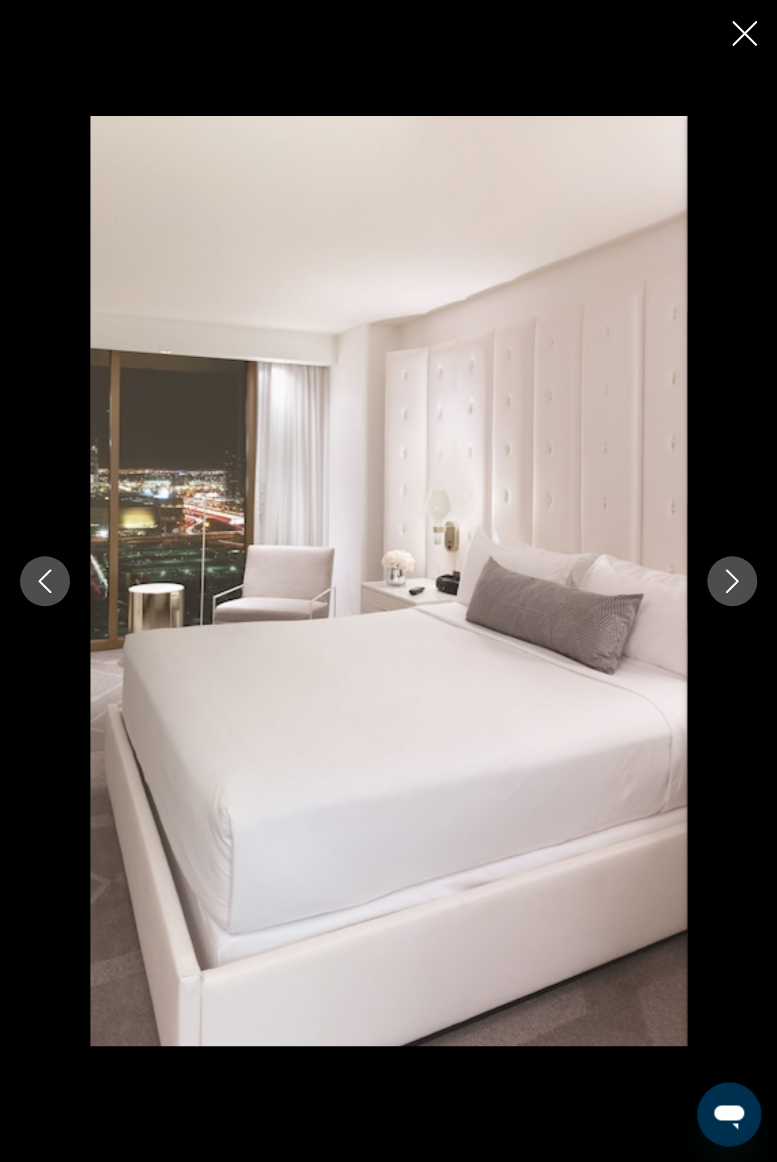 click 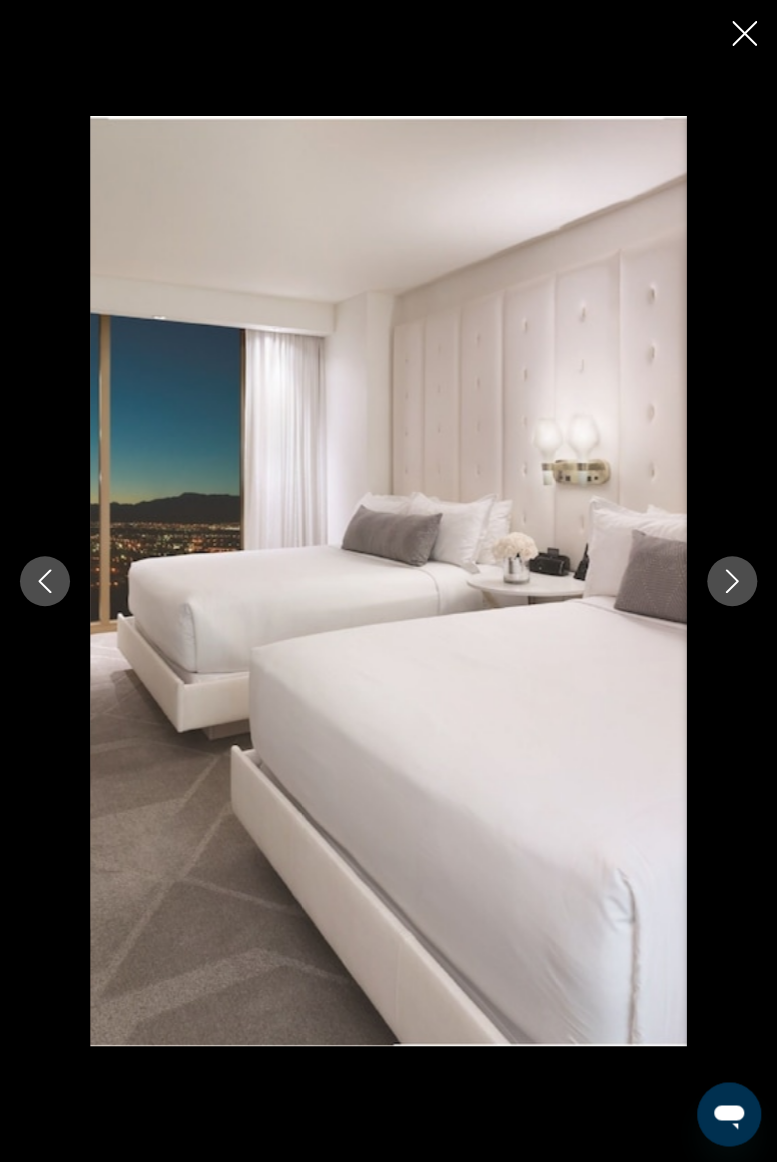 click 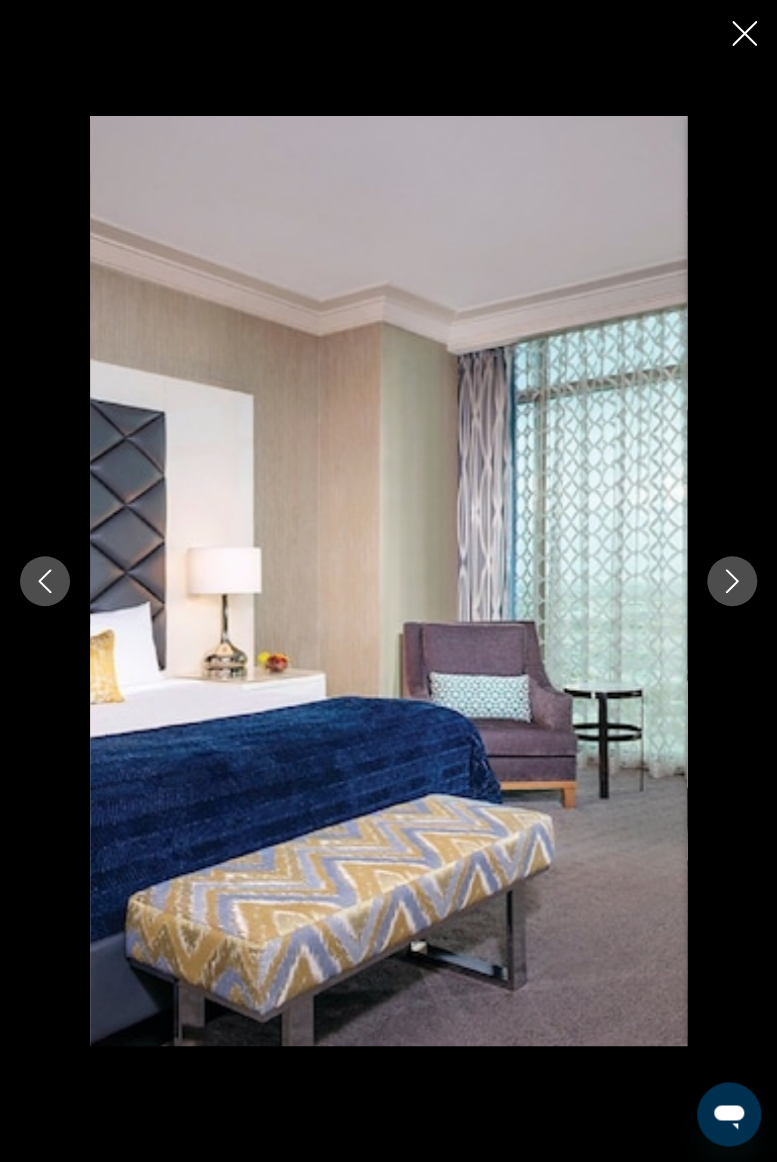 click at bounding box center [732, 581] 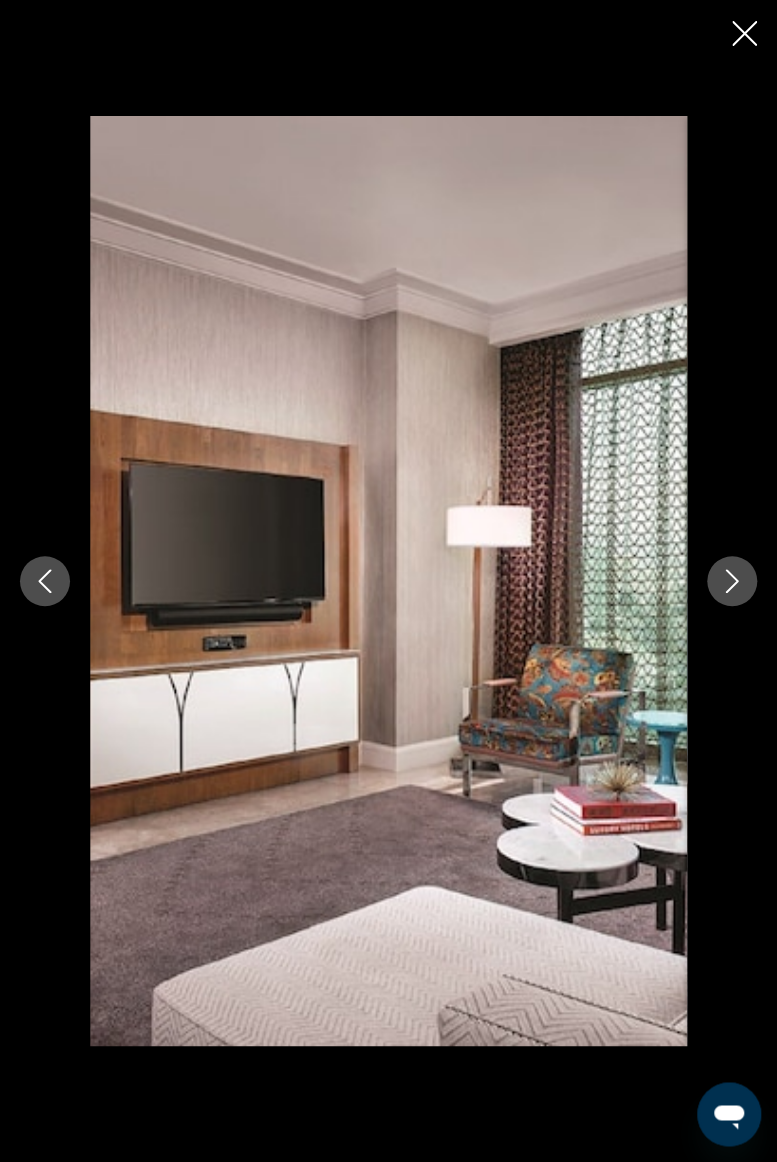 click at bounding box center (732, 581) 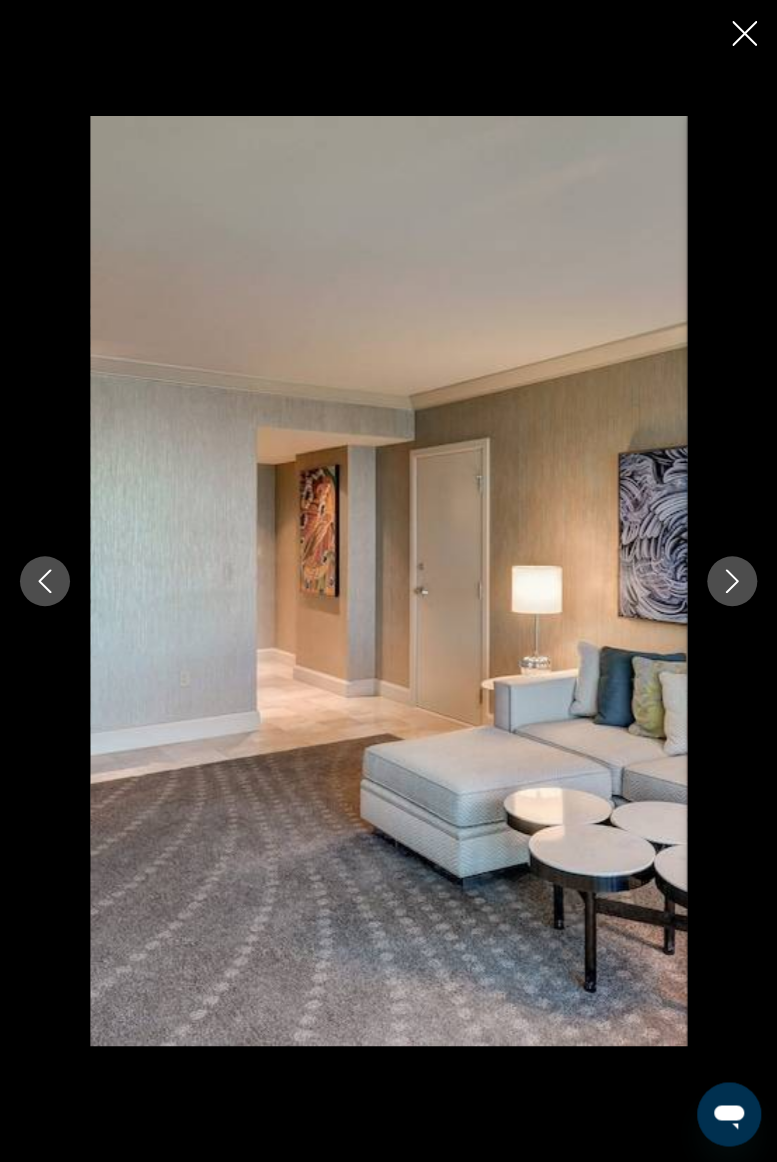 click at bounding box center (732, 581) 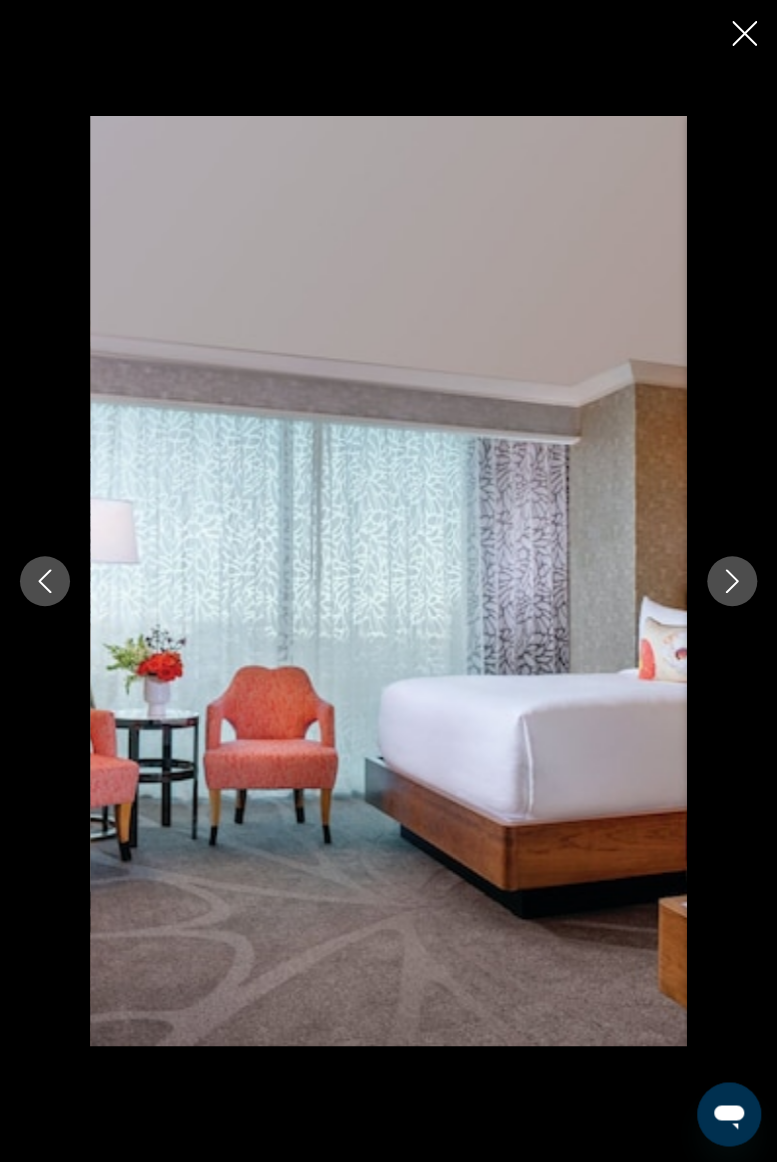 click 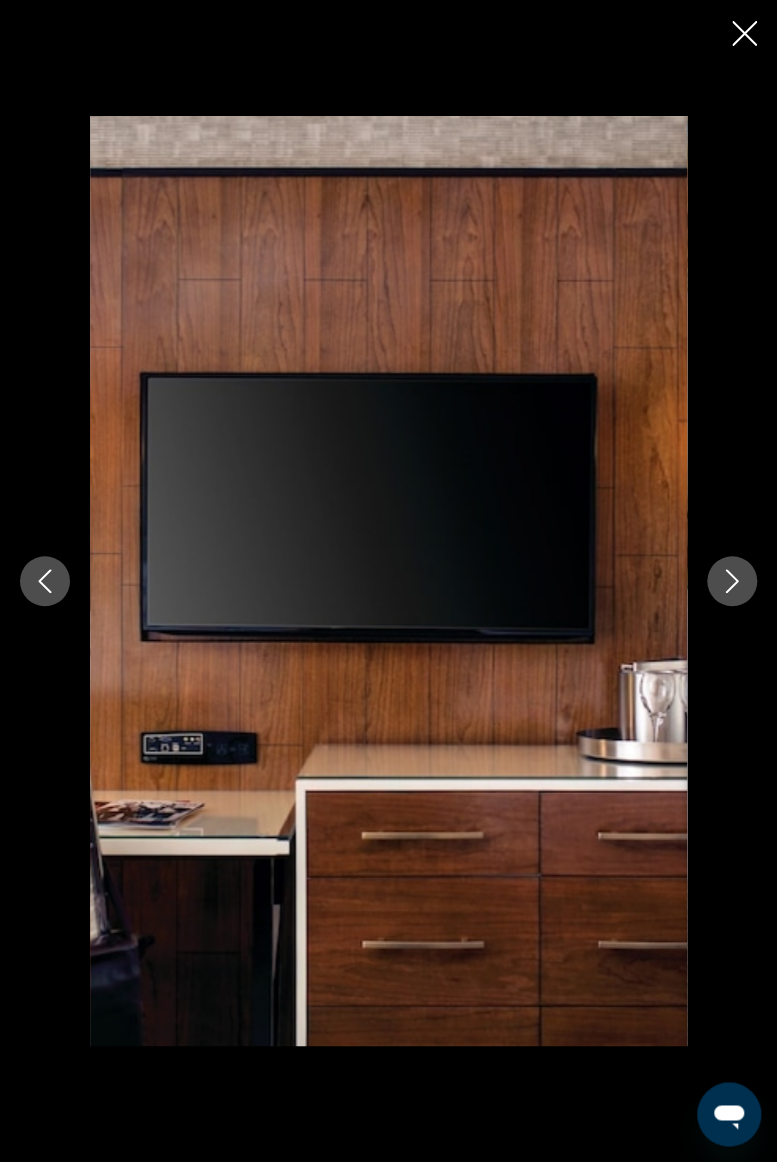 click 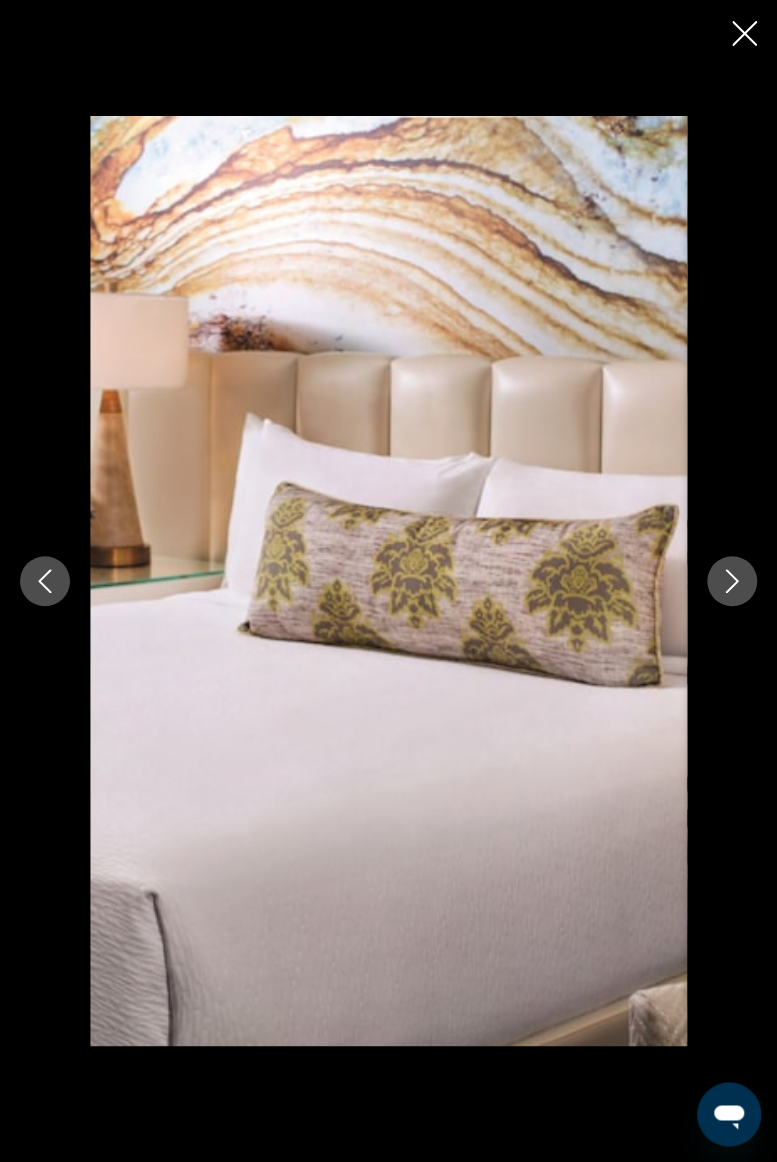 click 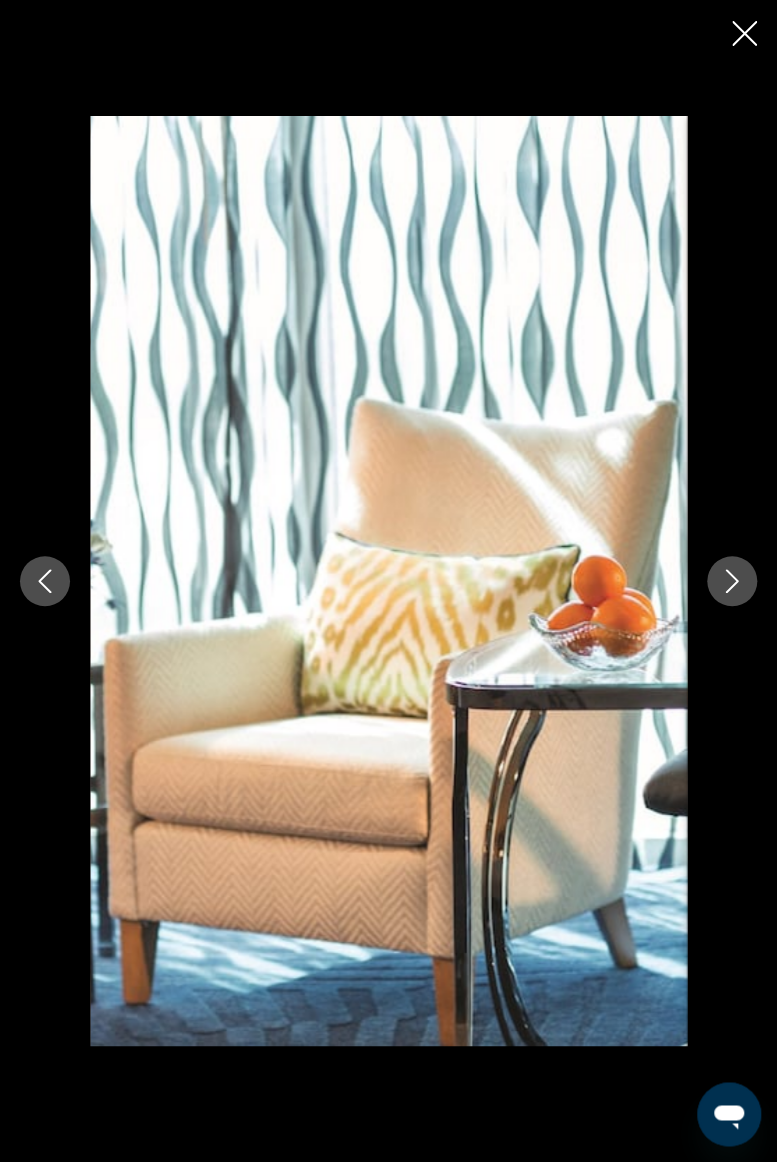 click at bounding box center [732, 581] 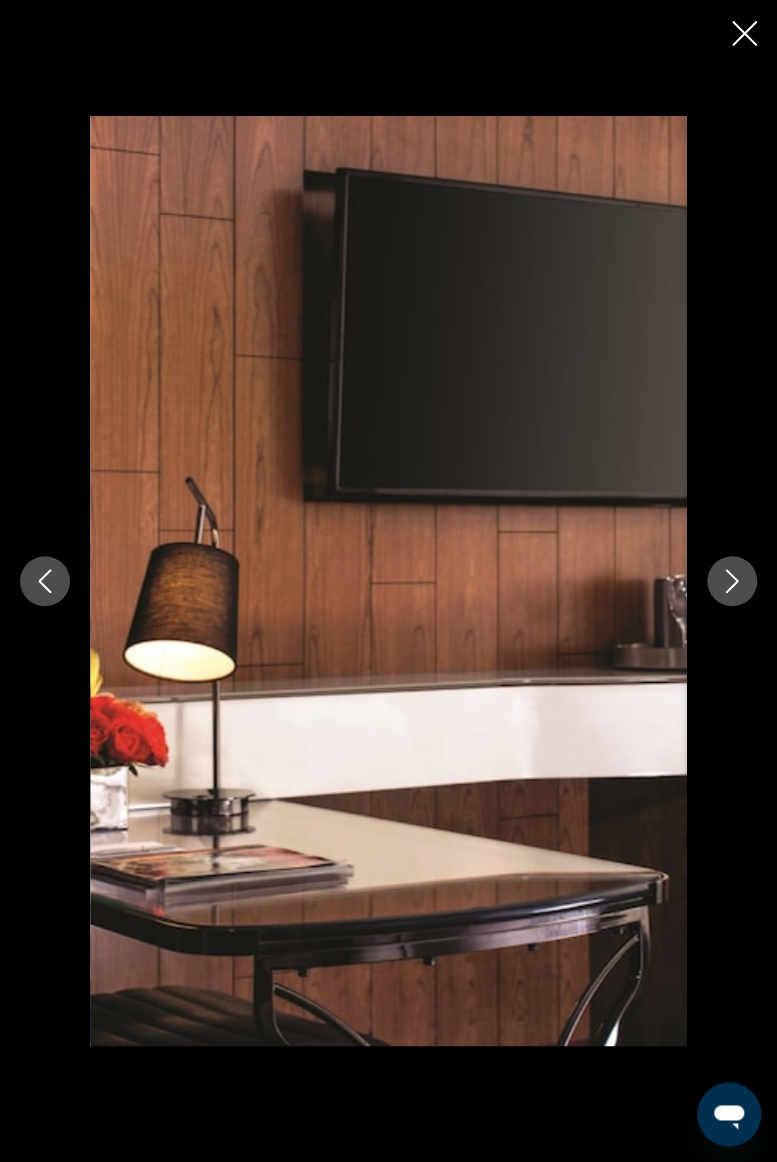 click at bounding box center [732, 581] 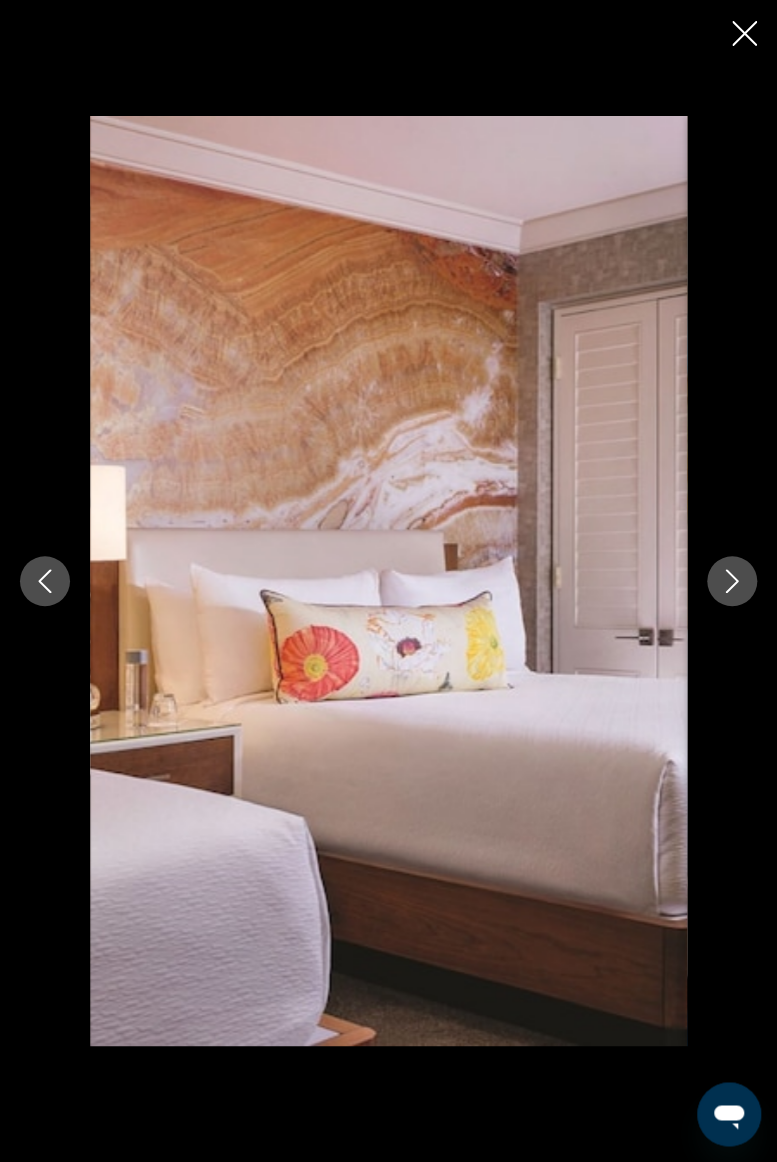 click 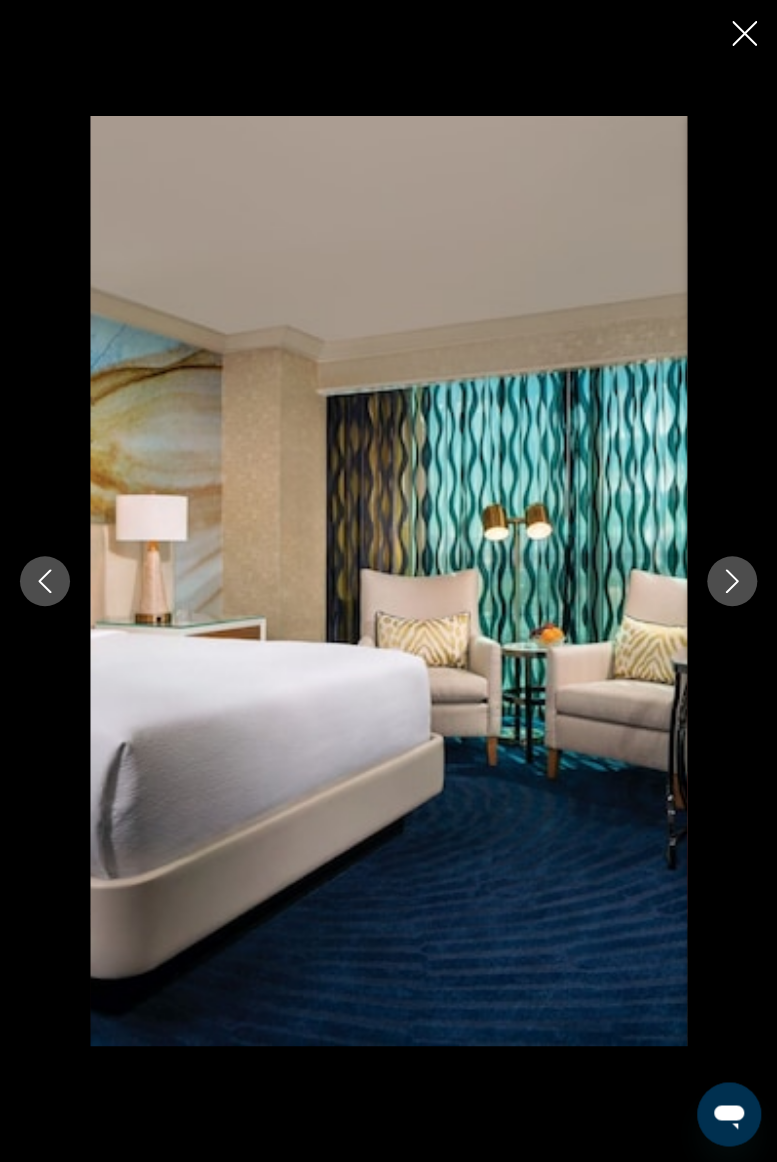 click 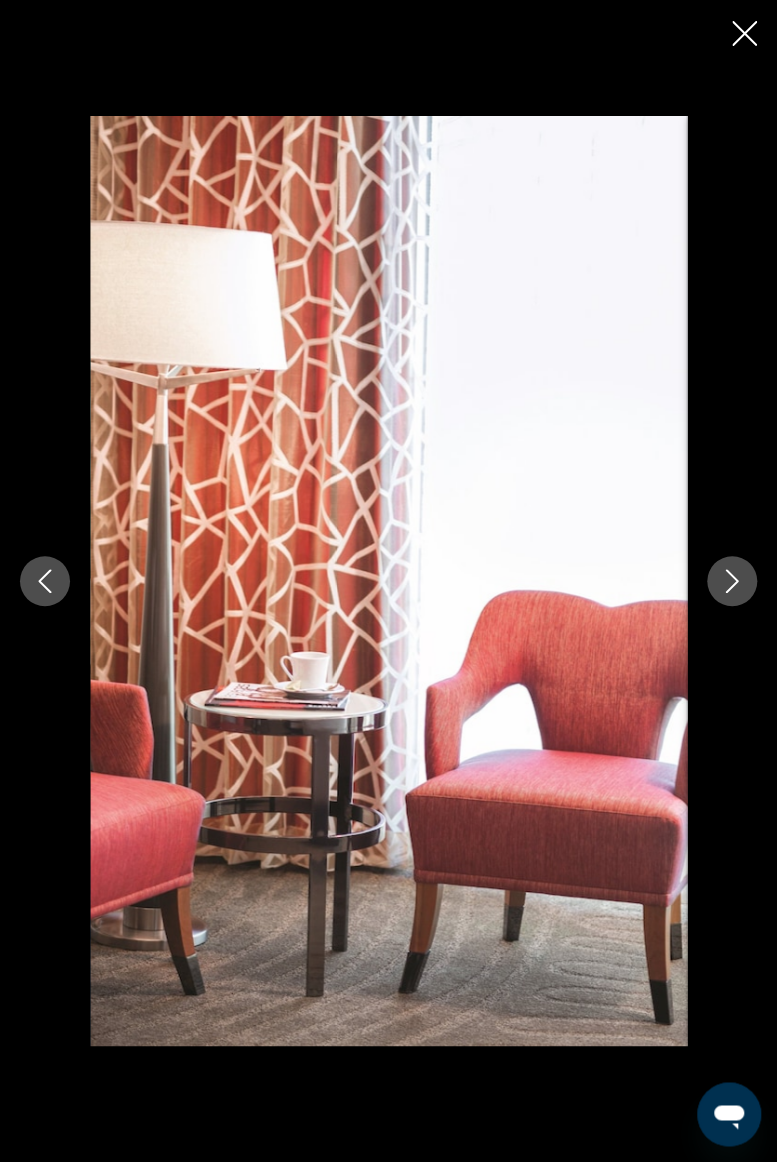click 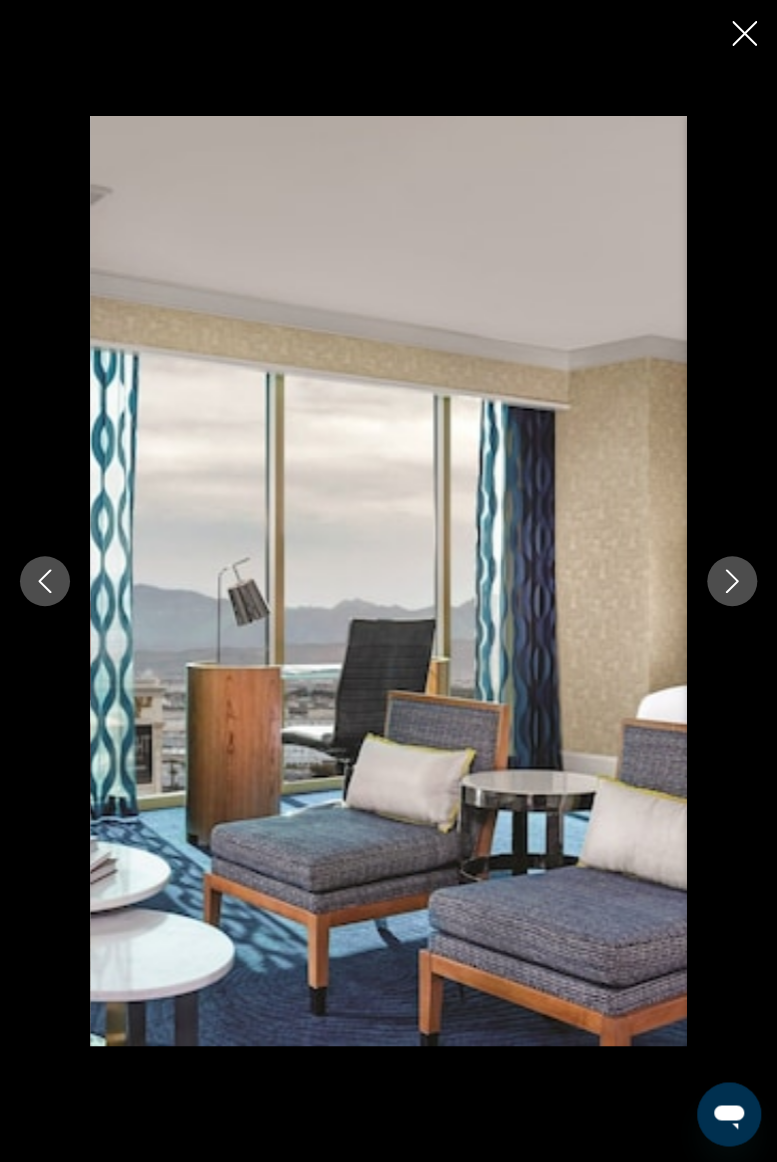 click 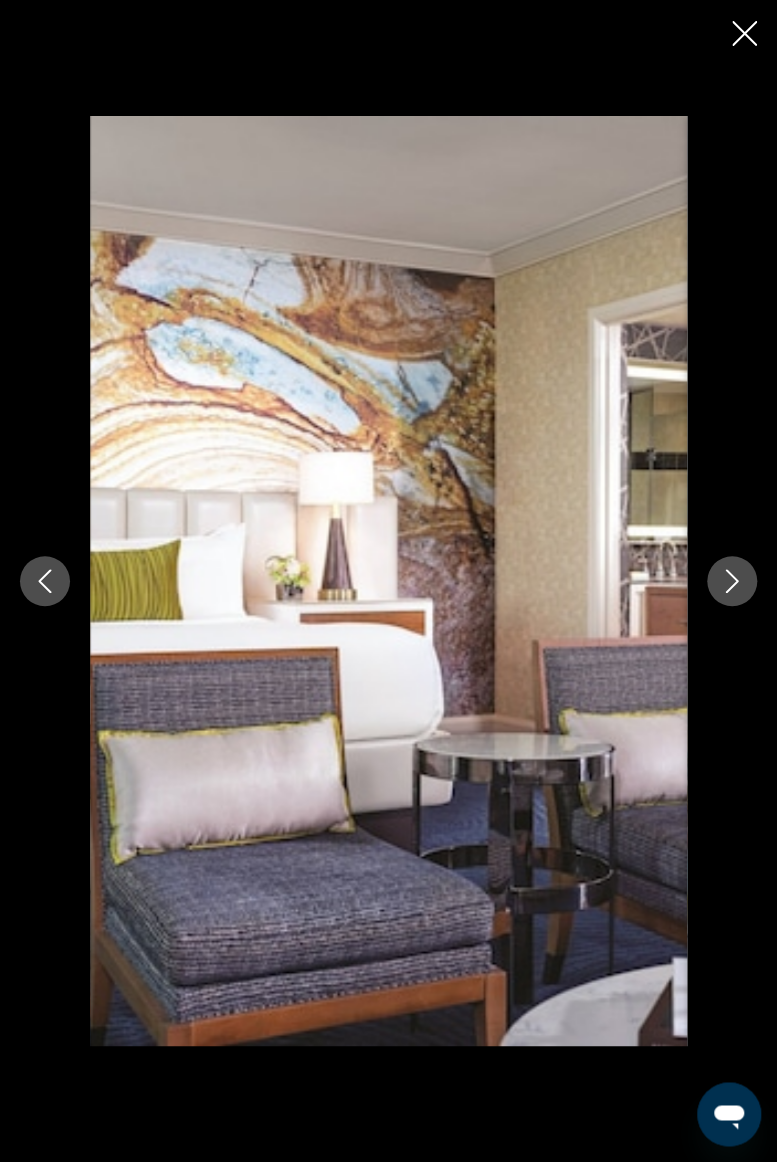 click 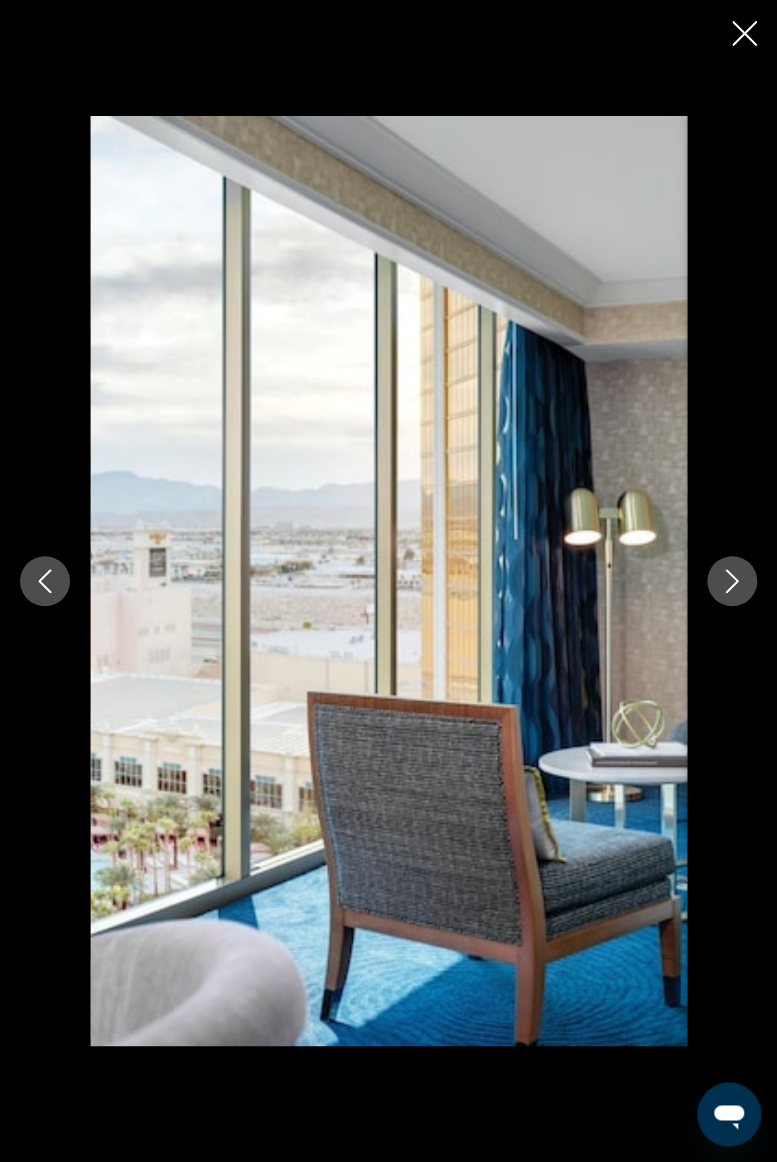 click 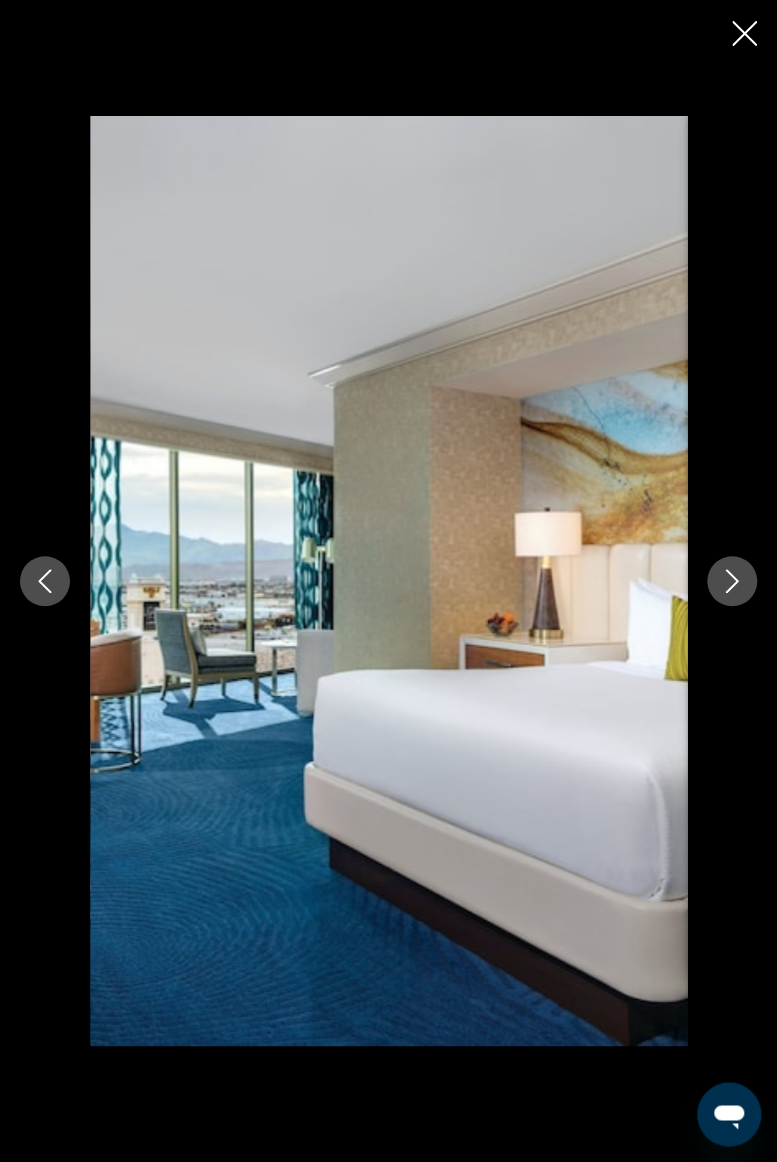click 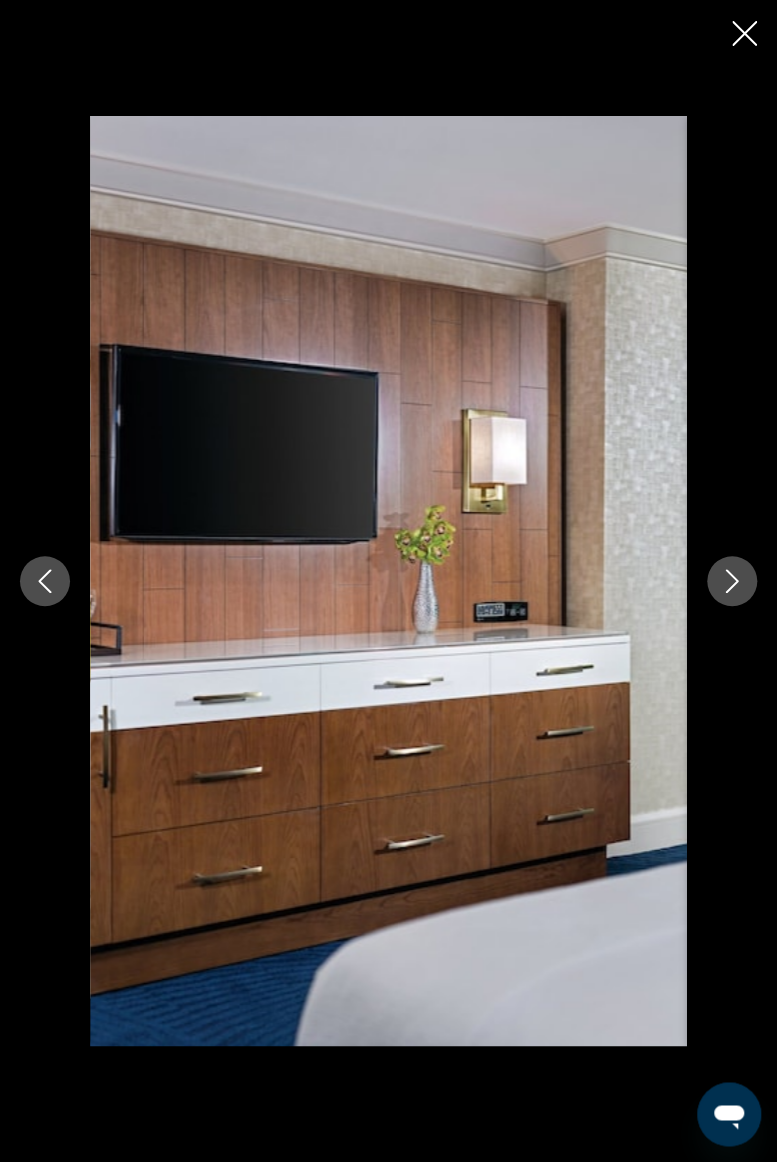 click 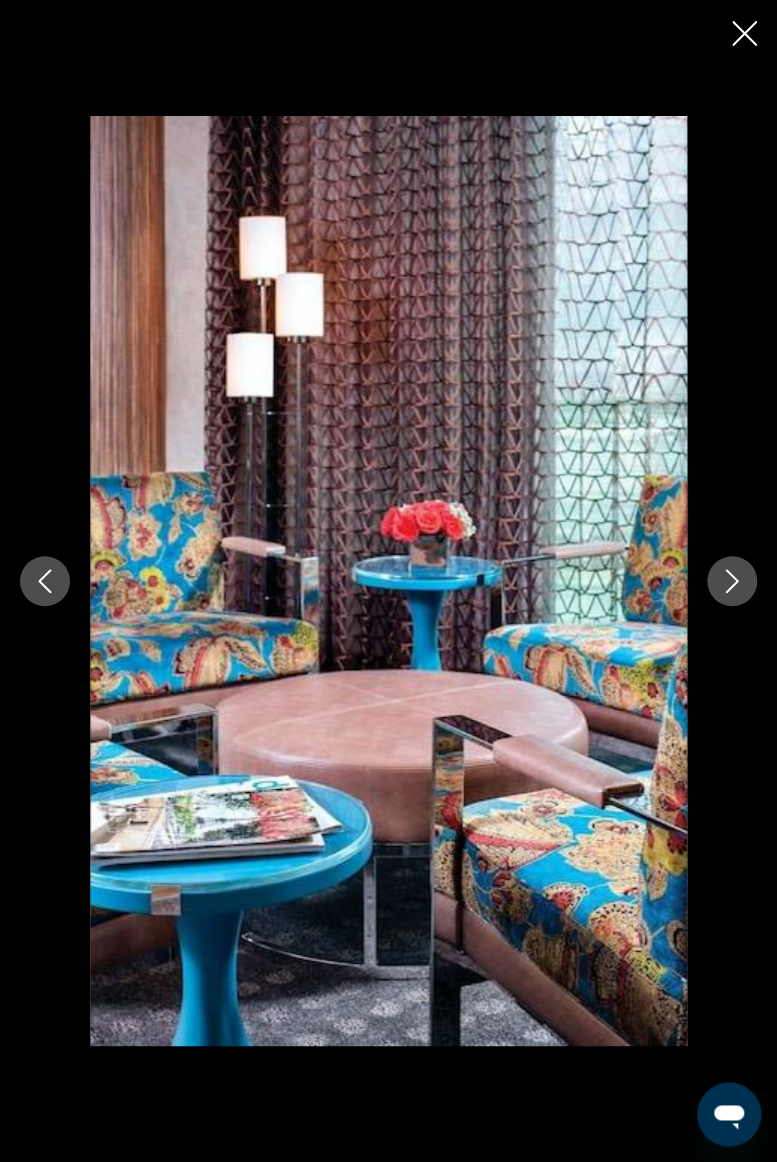 click 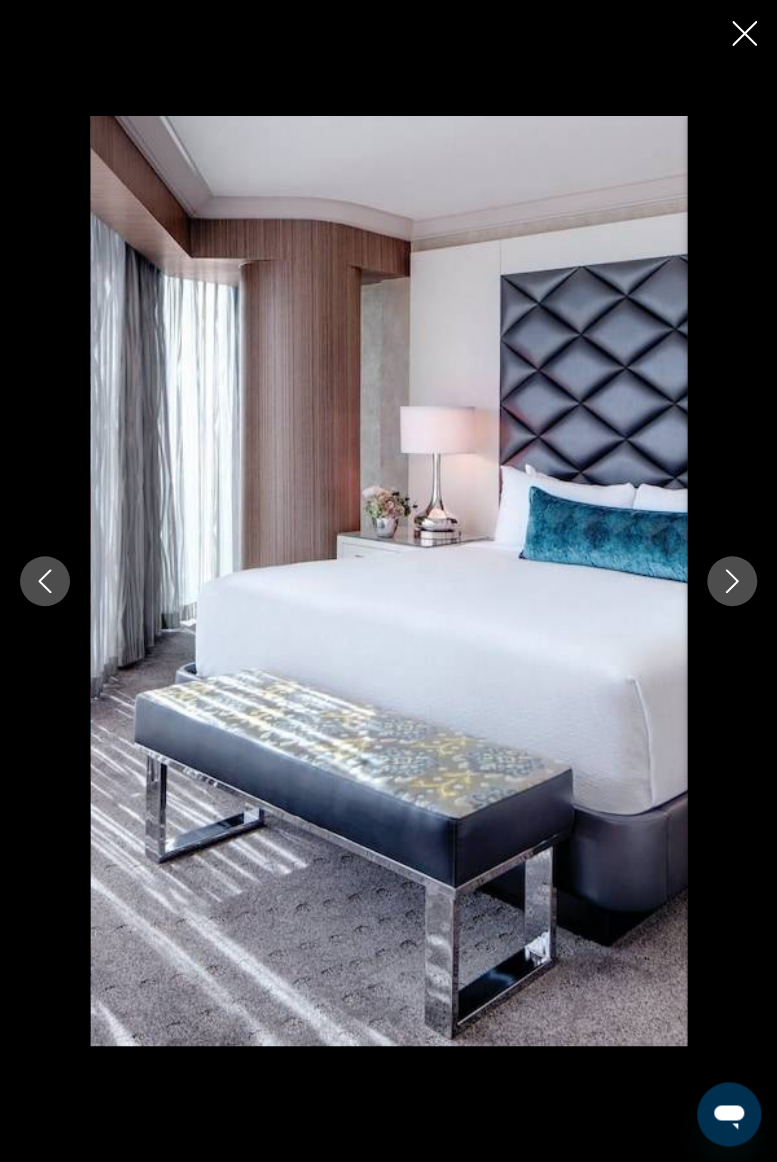 click 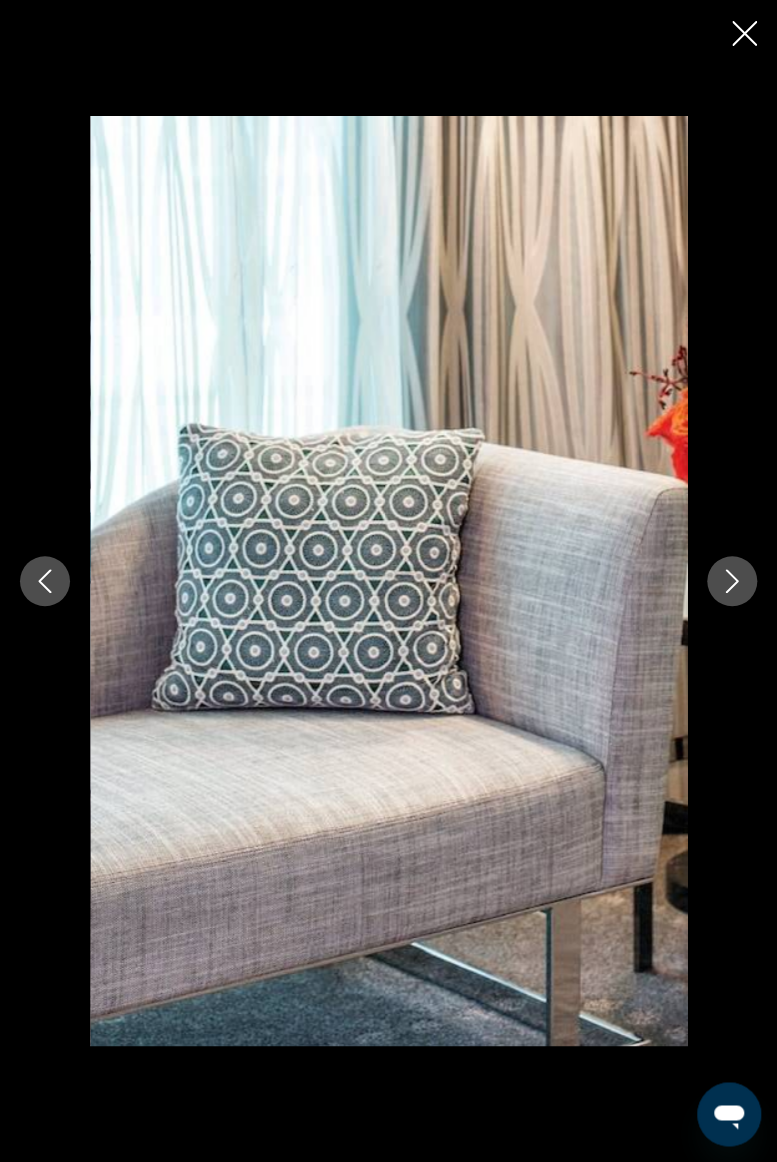 click 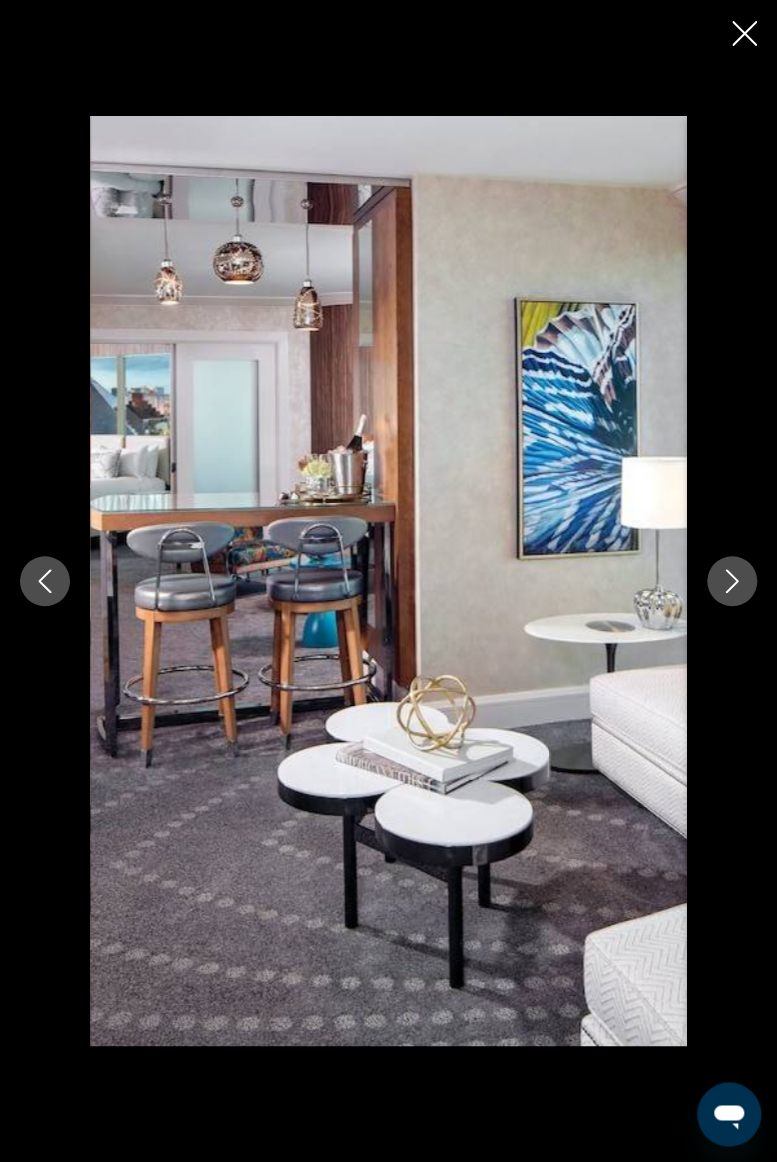 click 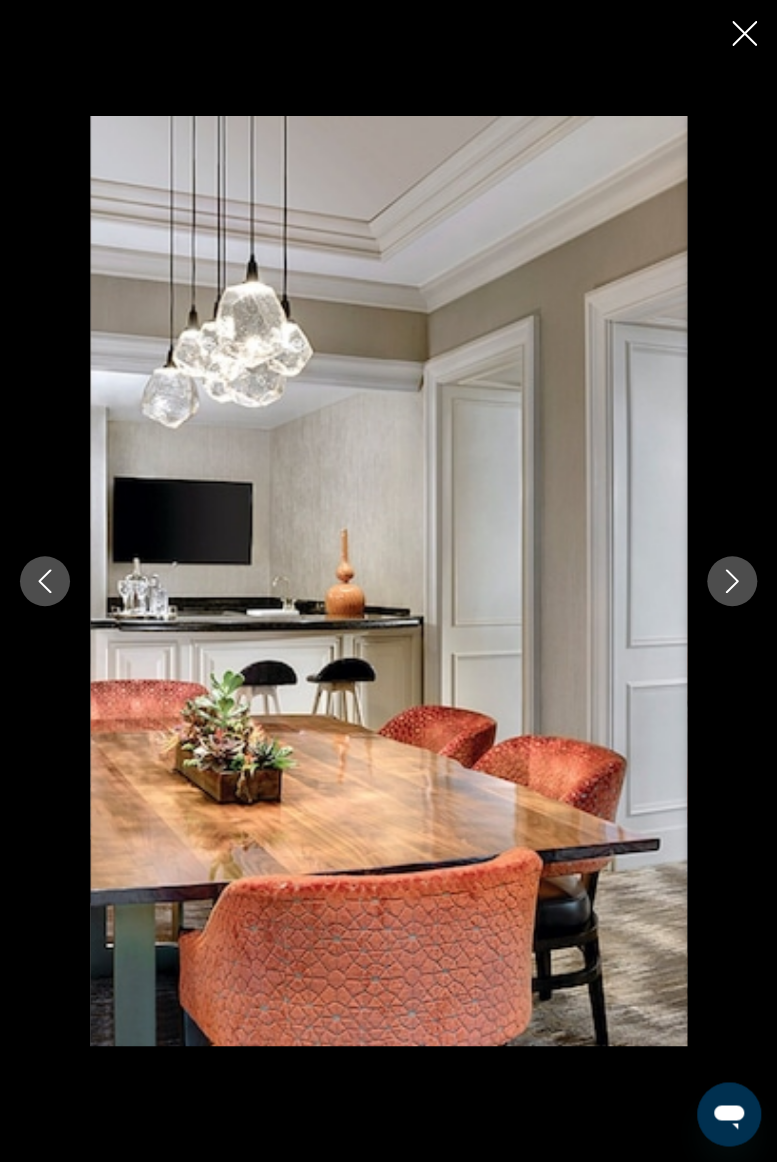 click 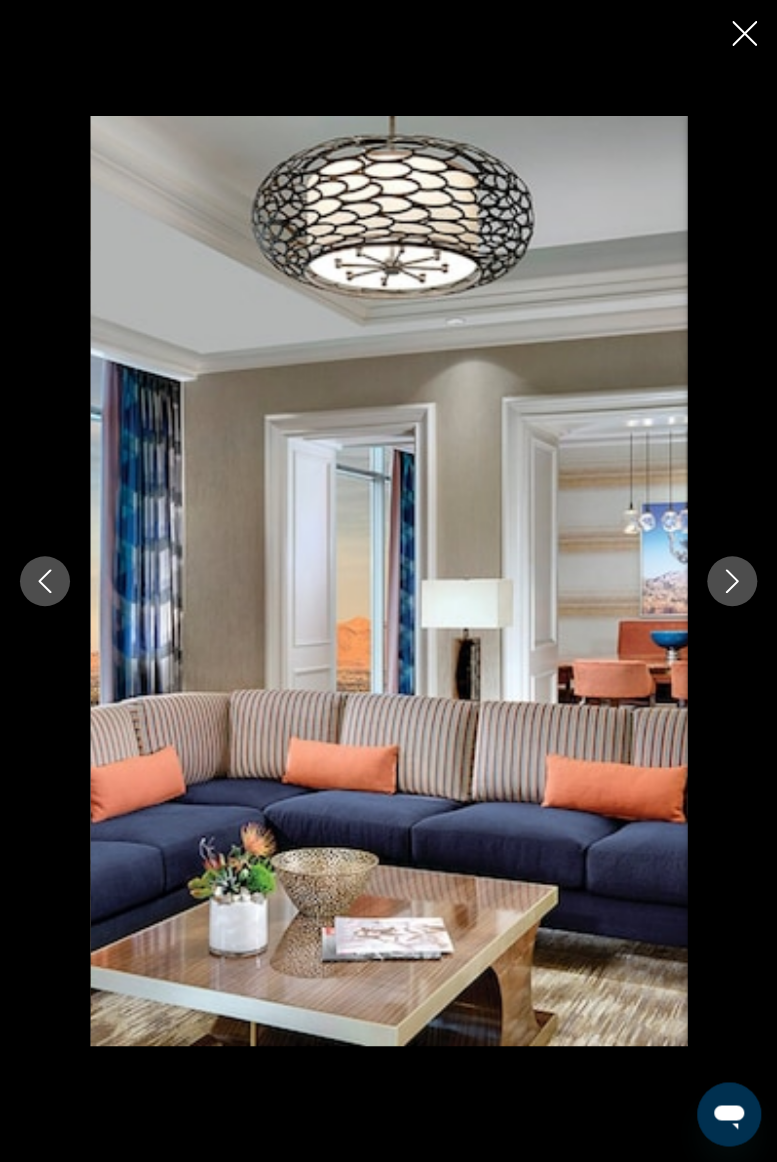 click 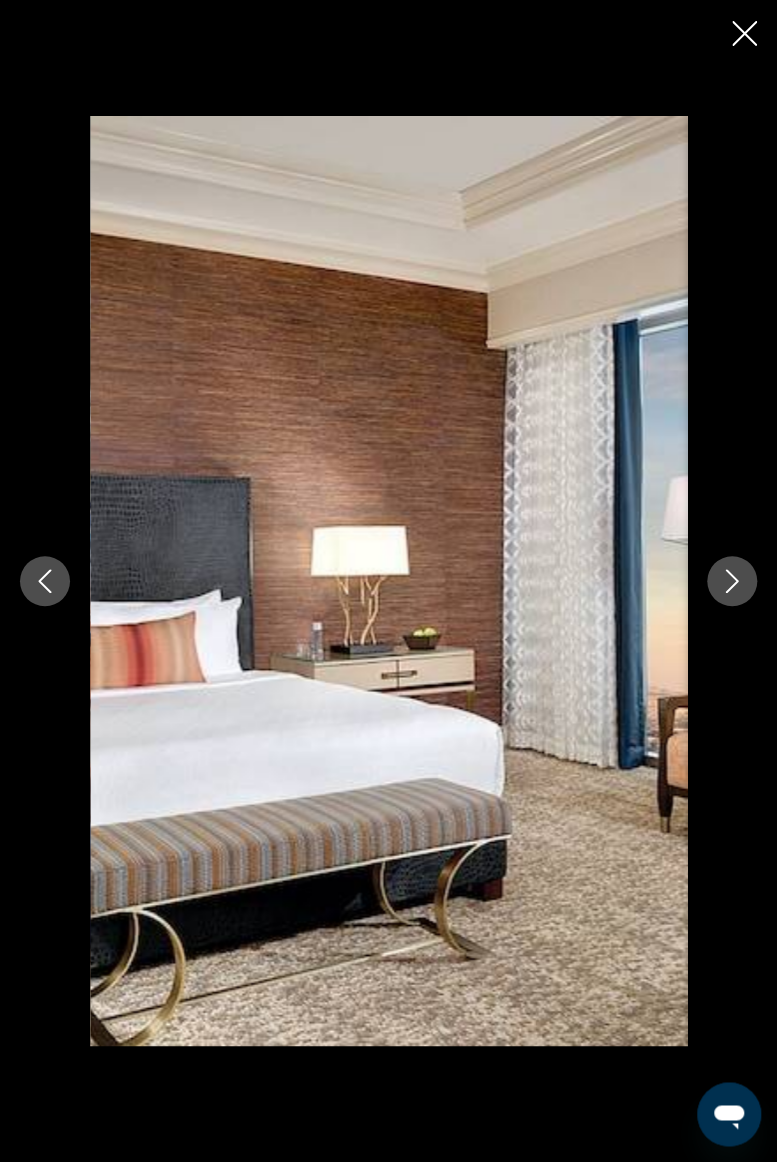 click 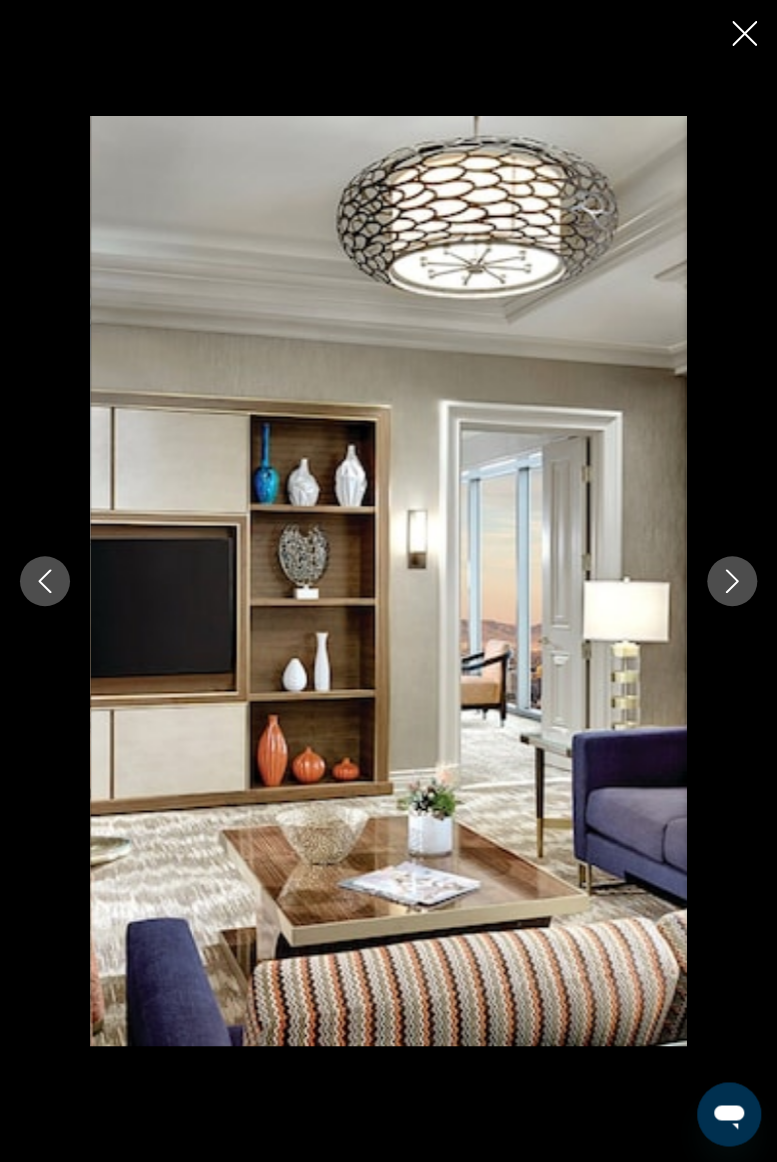 click 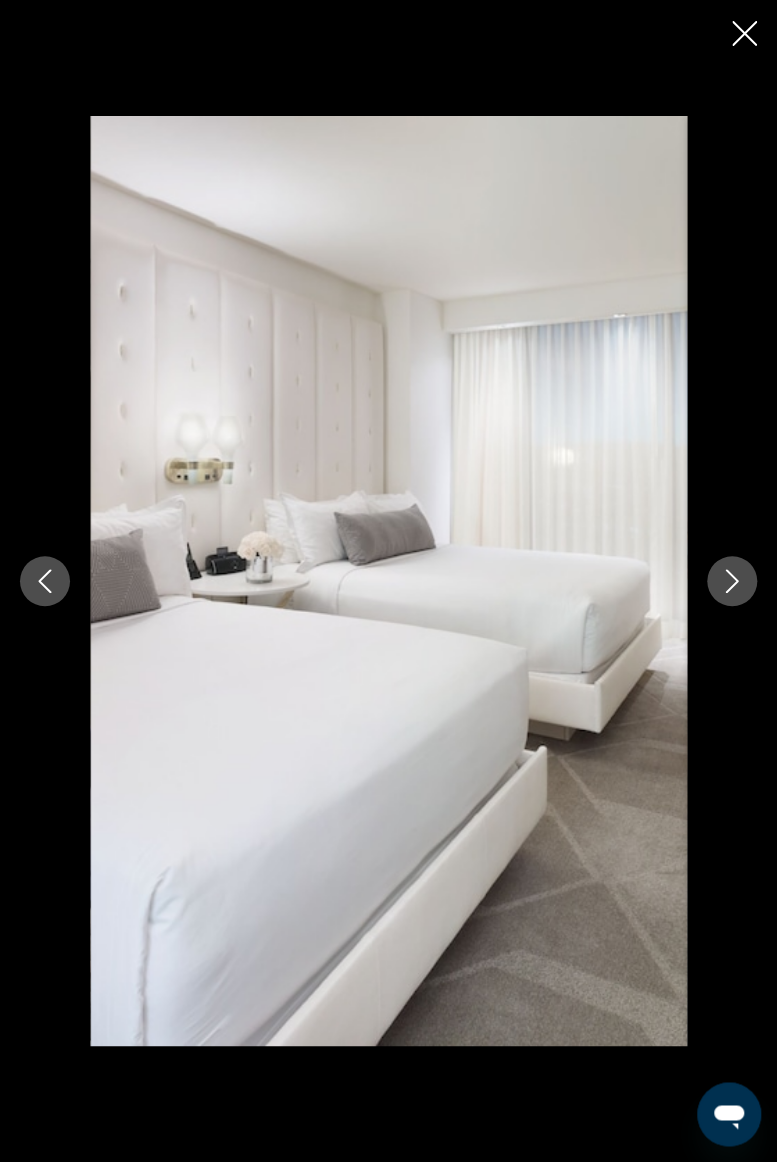 click at bounding box center [732, 581] 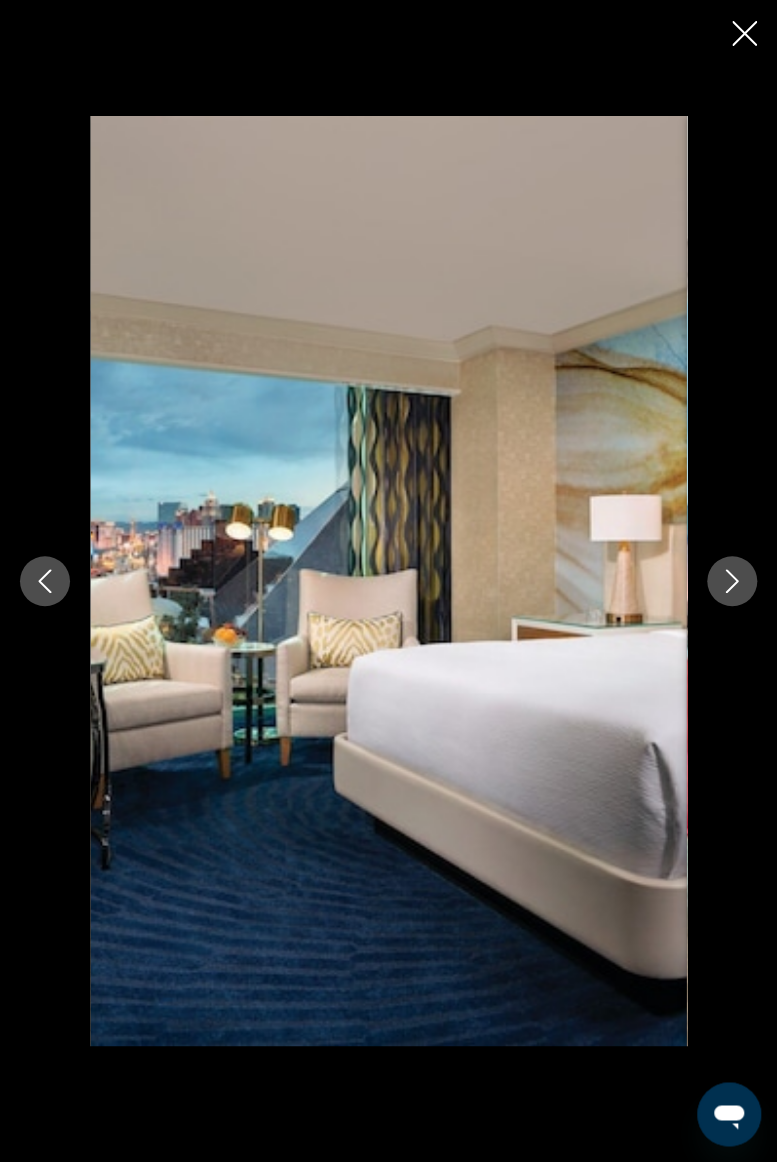 click 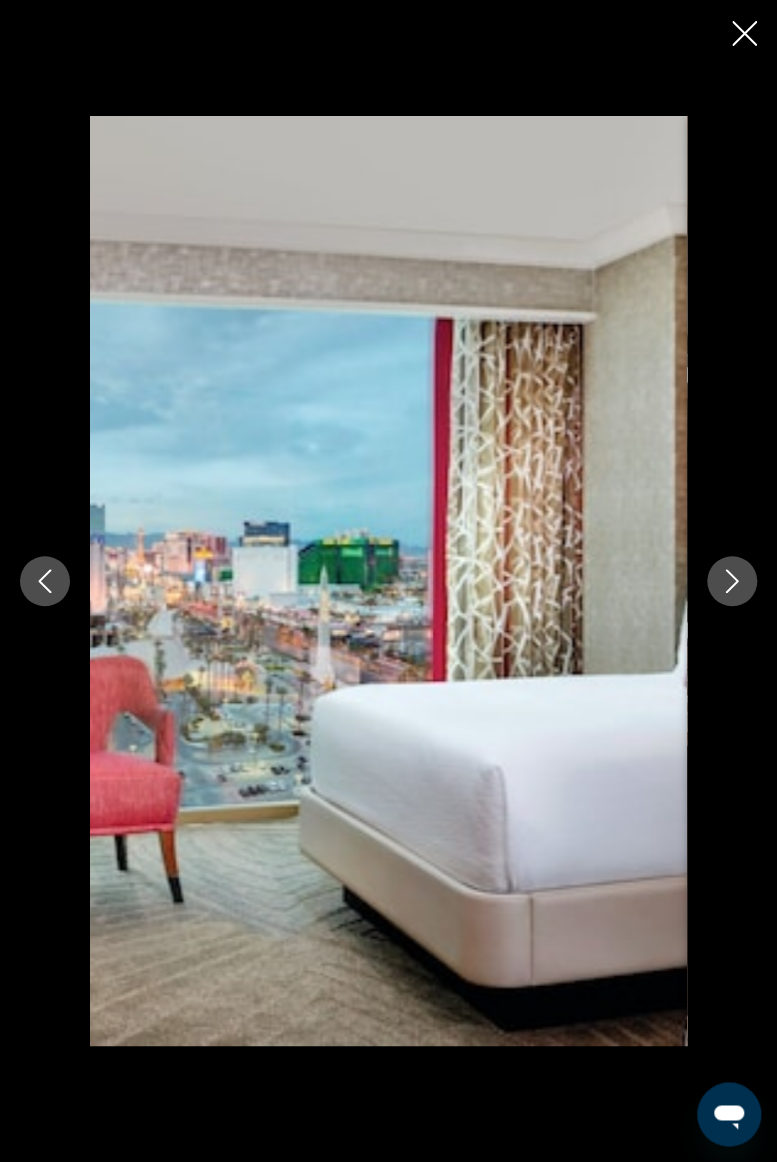 click at bounding box center (732, 581) 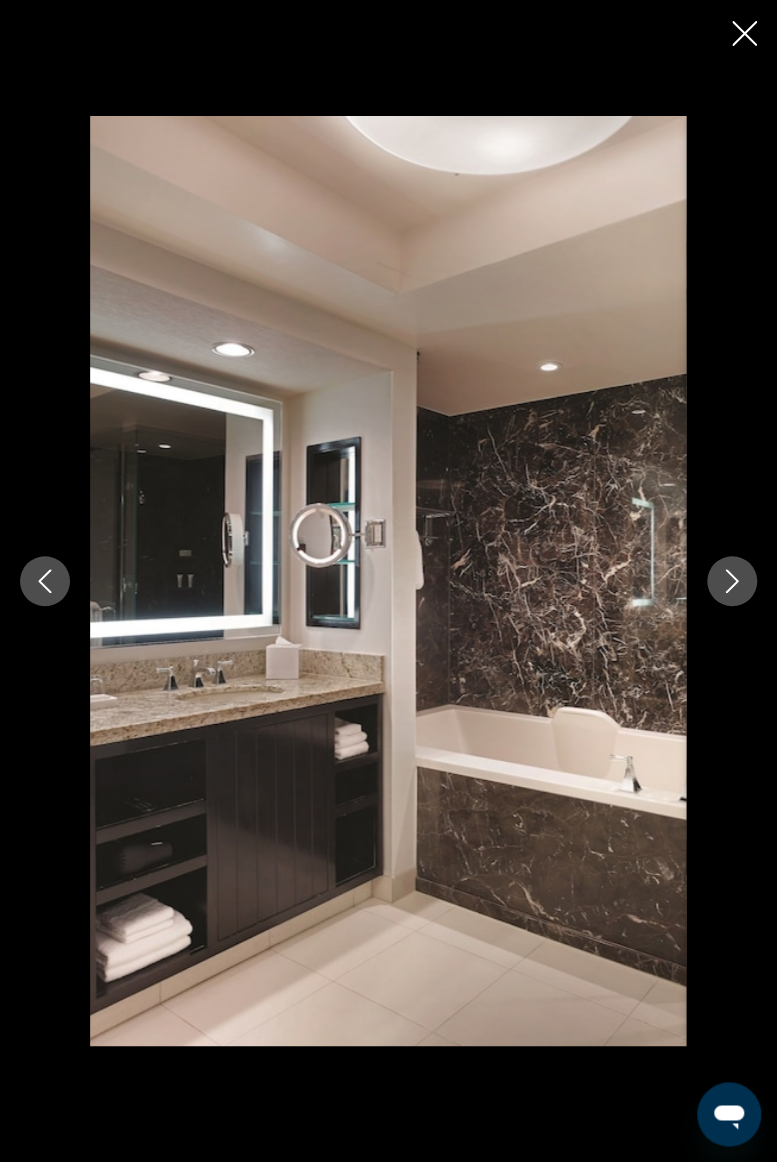 click 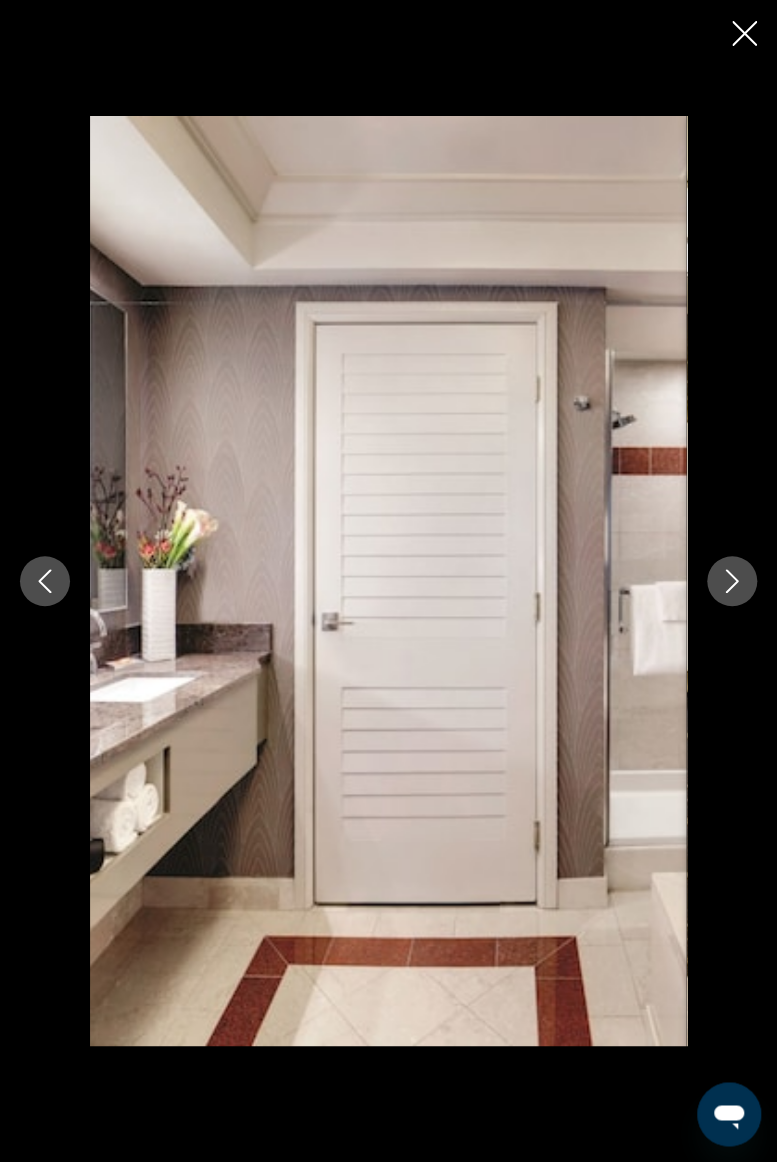 click 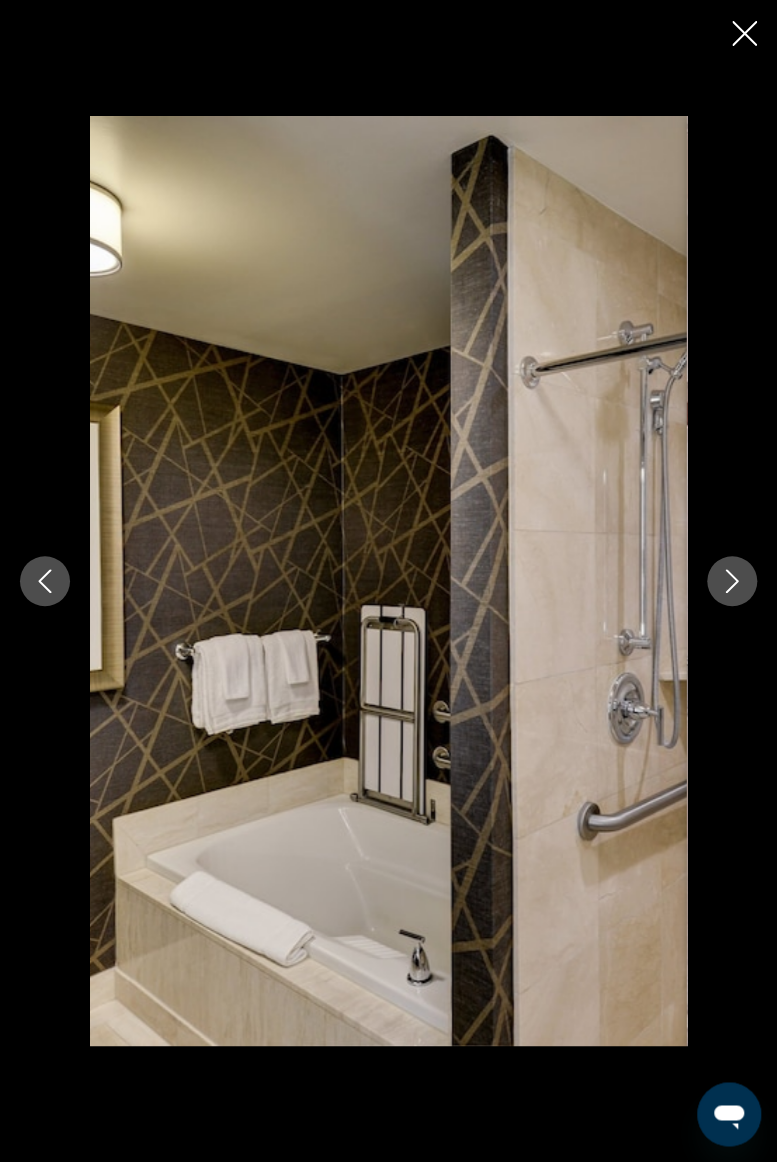 click 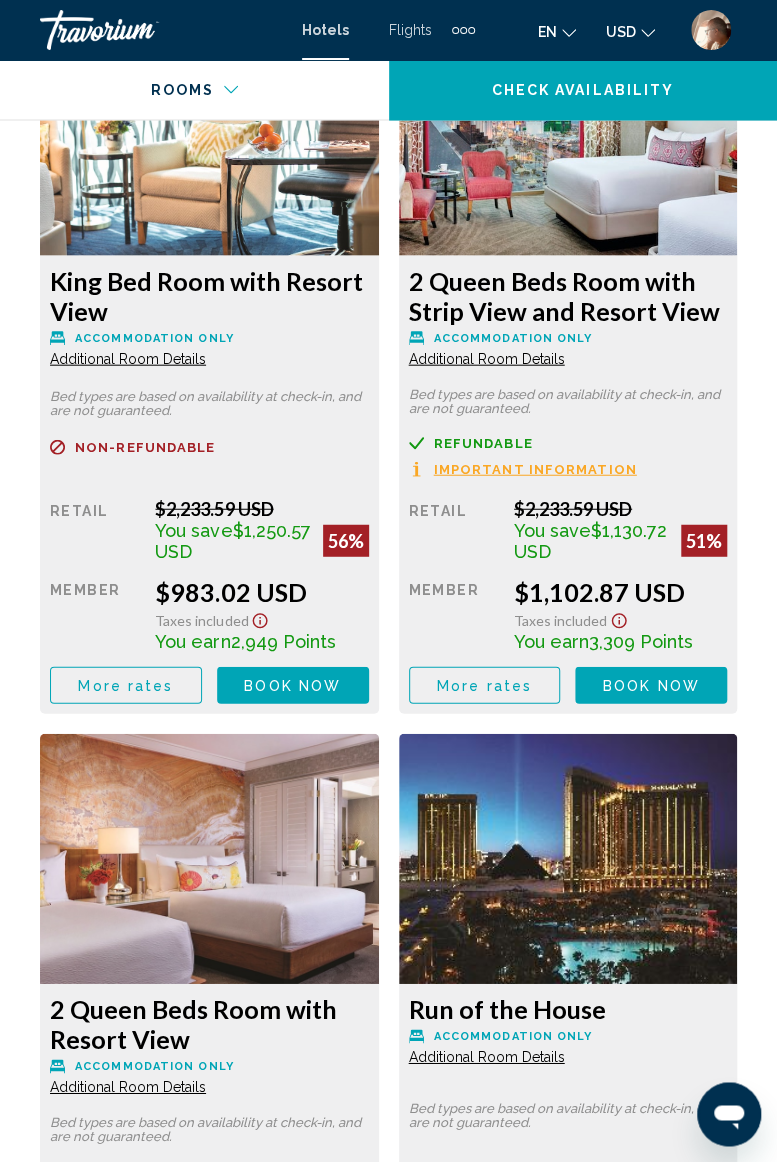 scroll, scrollTop: 3557, scrollLeft: 0, axis: vertical 